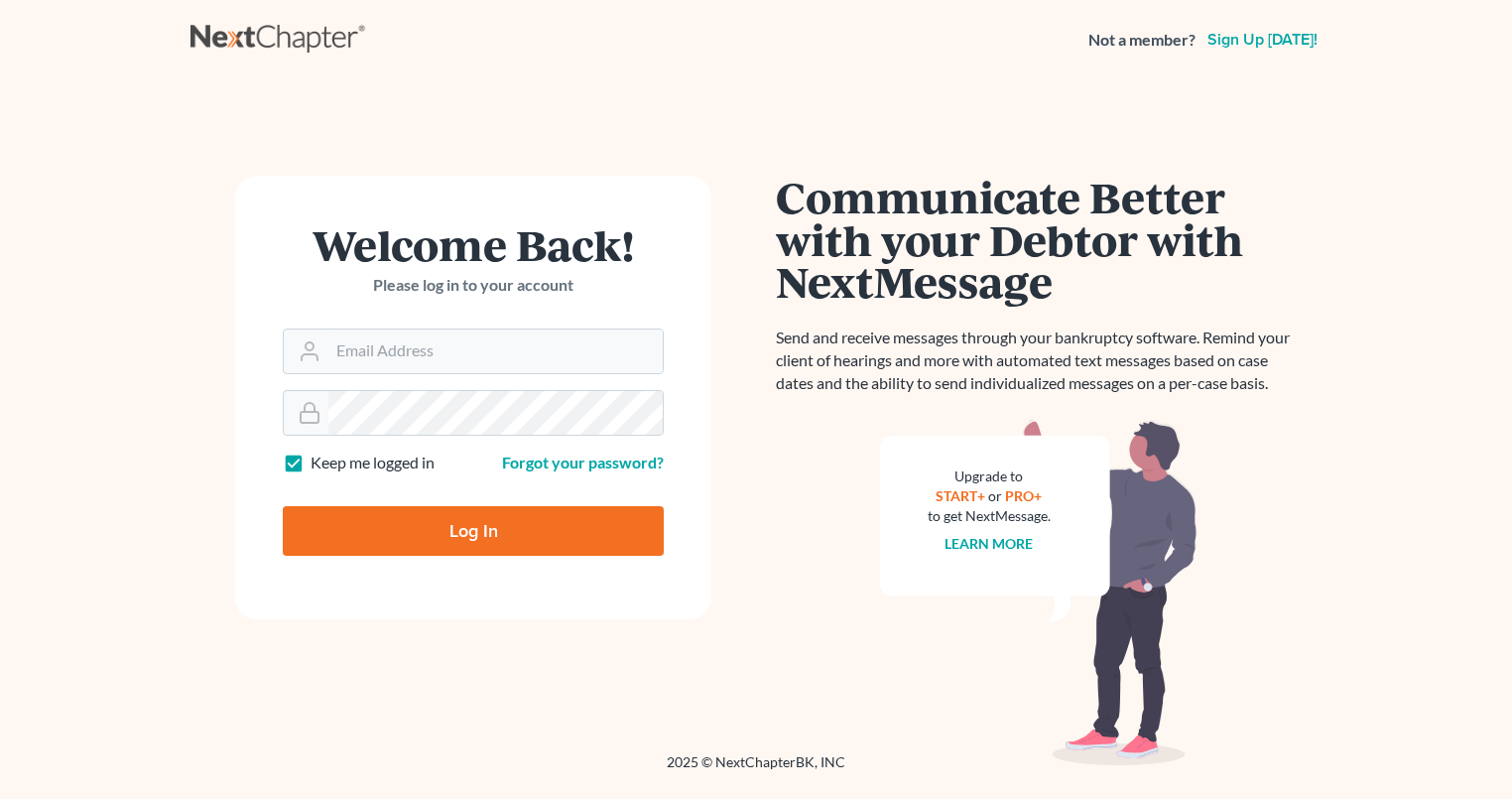 scroll, scrollTop: 0, scrollLeft: 0, axis: both 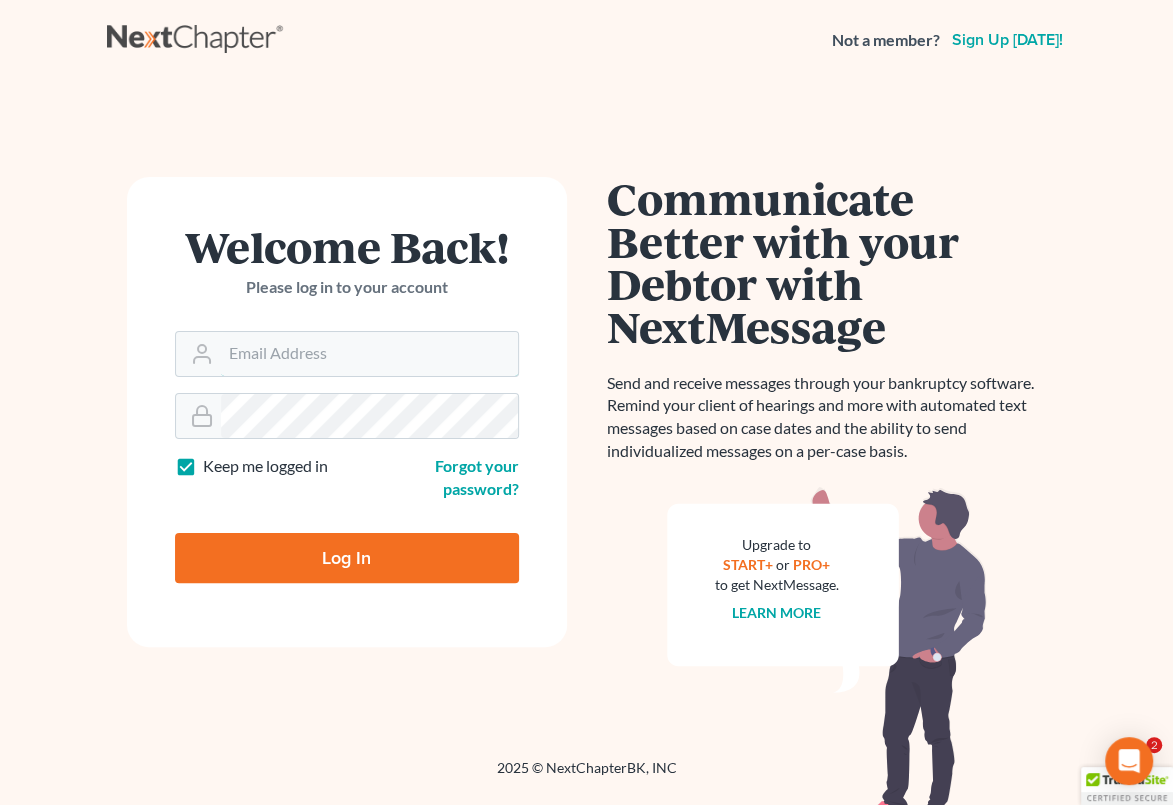 type on "[EMAIL_ADDRESS][DOMAIN_NAME]" 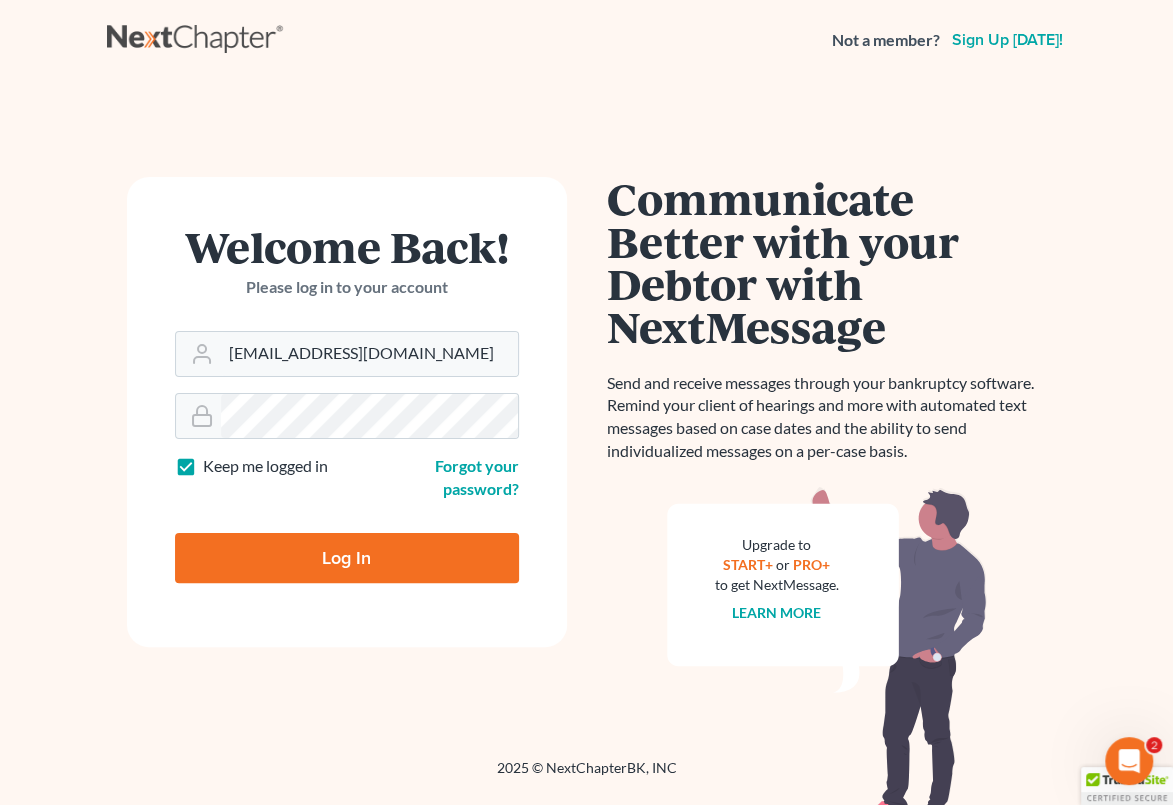 scroll, scrollTop: 0, scrollLeft: 0, axis: both 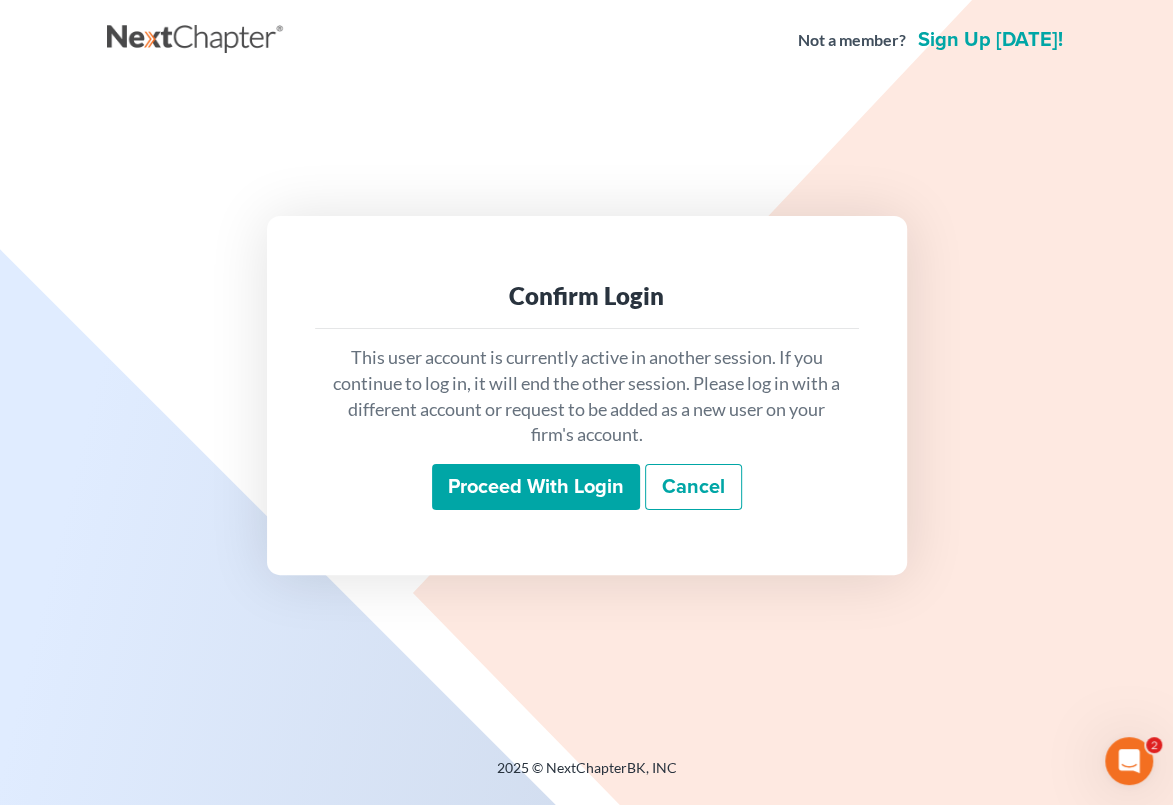 click on "Proceed with login" at bounding box center [536, 487] 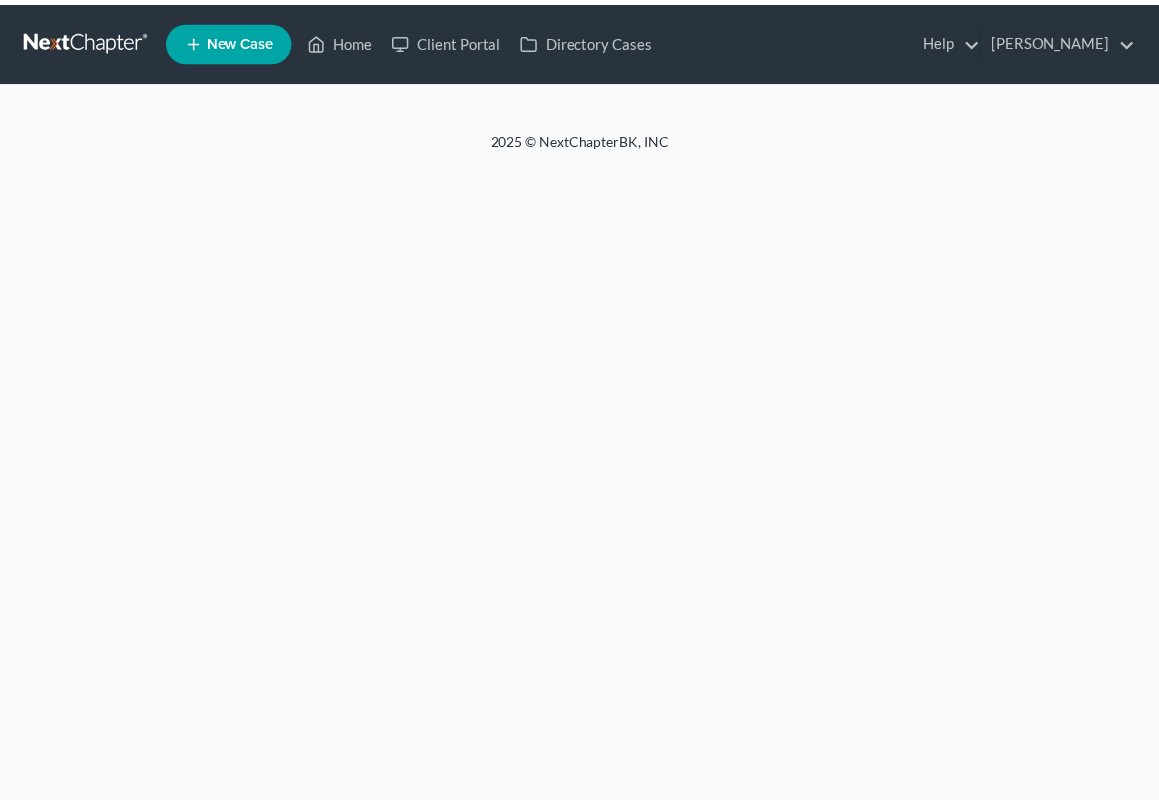 scroll, scrollTop: 0, scrollLeft: 0, axis: both 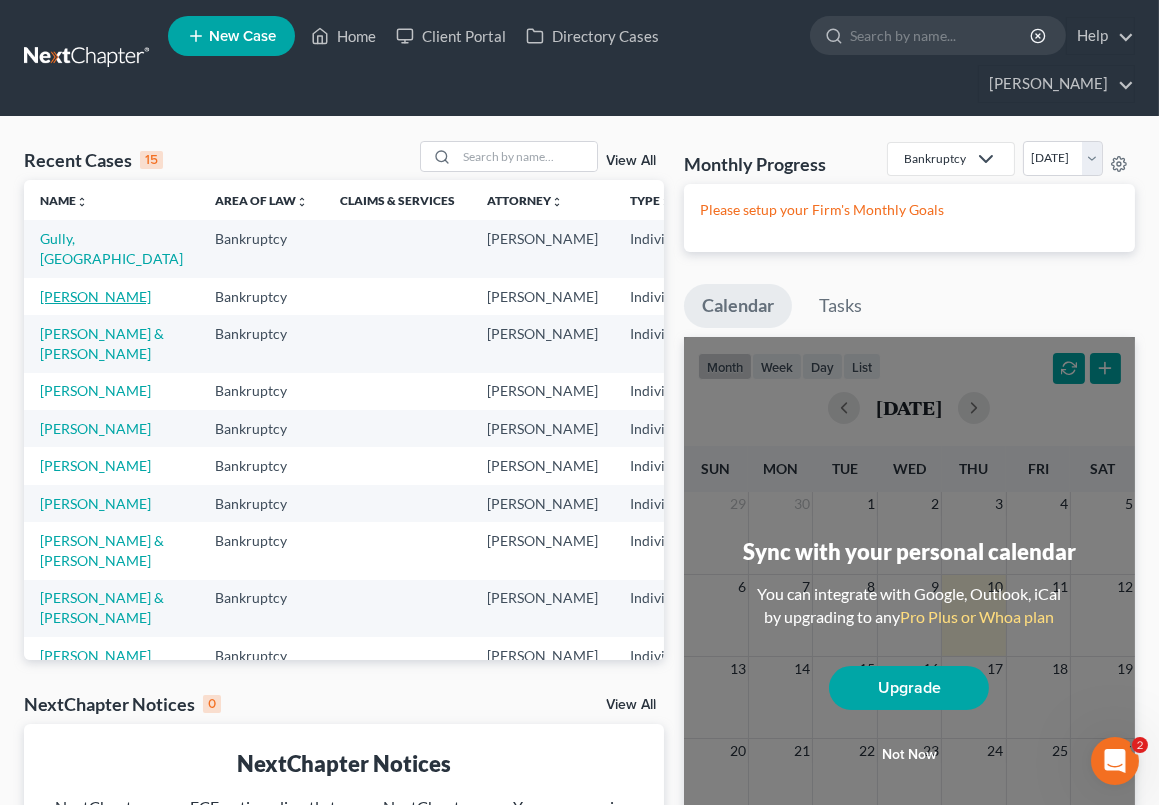click on "Gasiewicz, Dana" at bounding box center [95, 296] 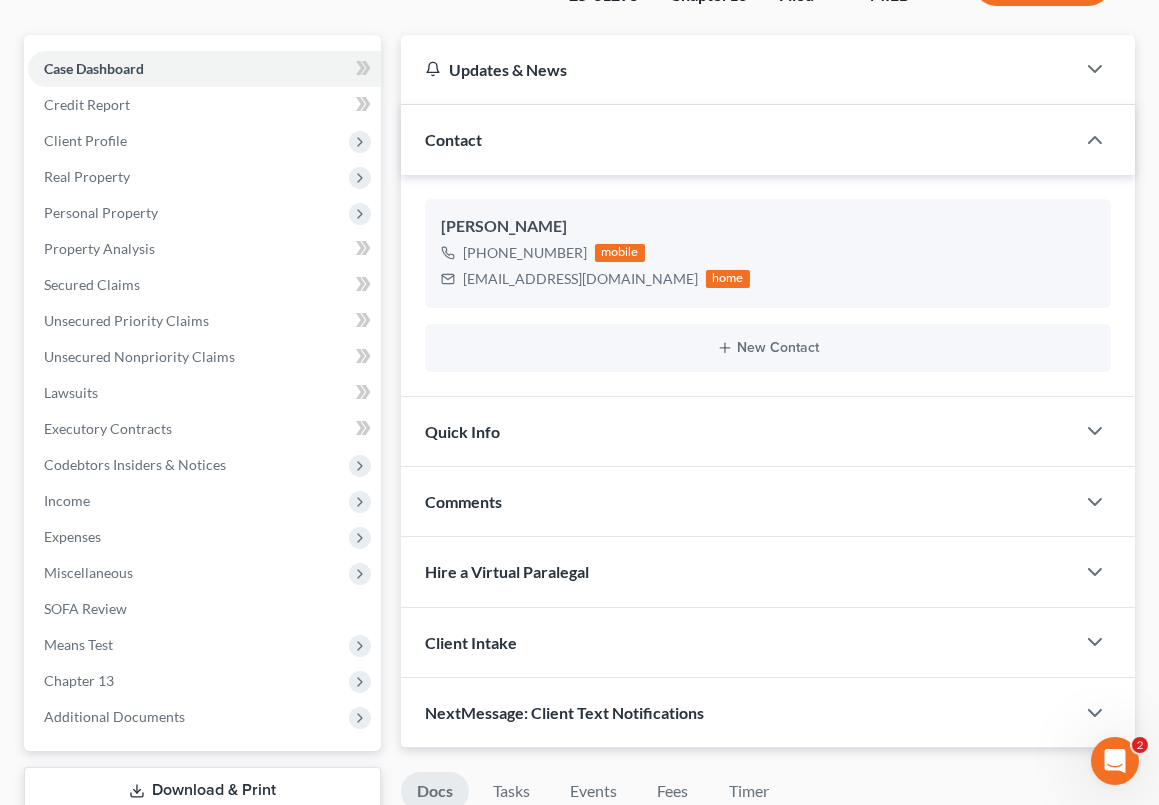 scroll, scrollTop: 128, scrollLeft: 0, axis: vertical 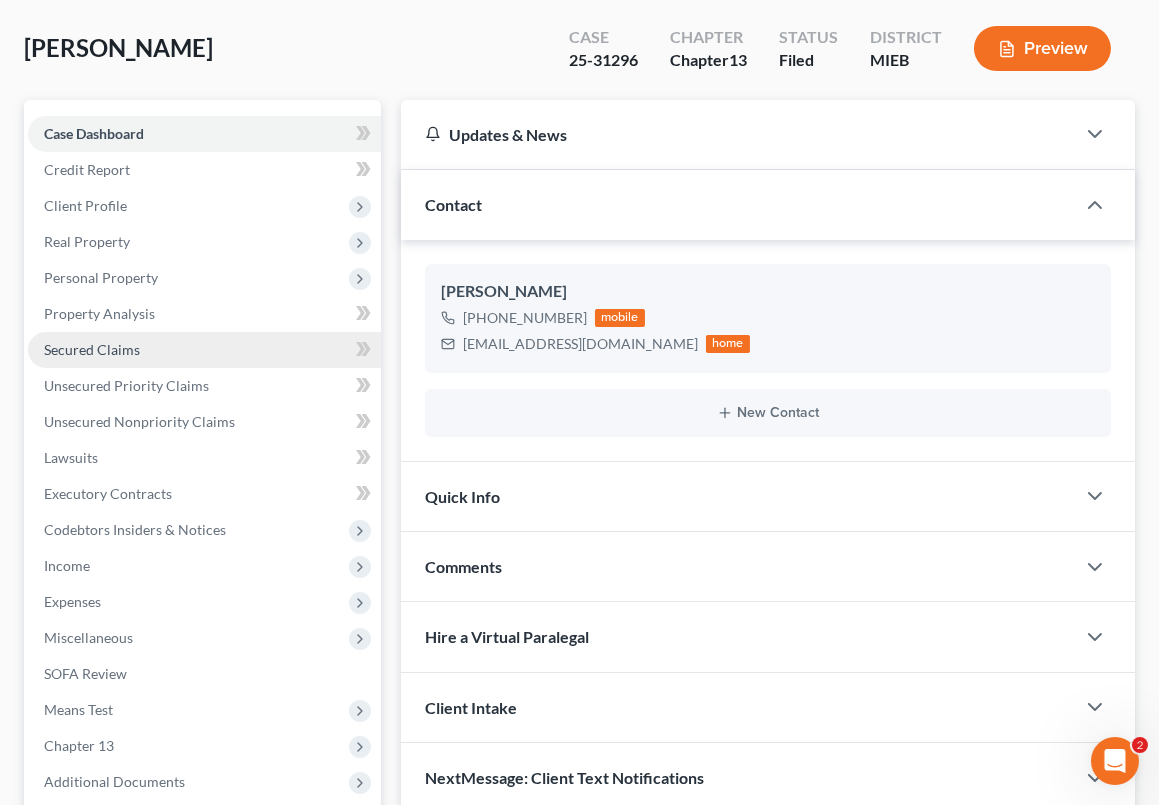 click on "Secured Claims" at bounding box center (204, 350) 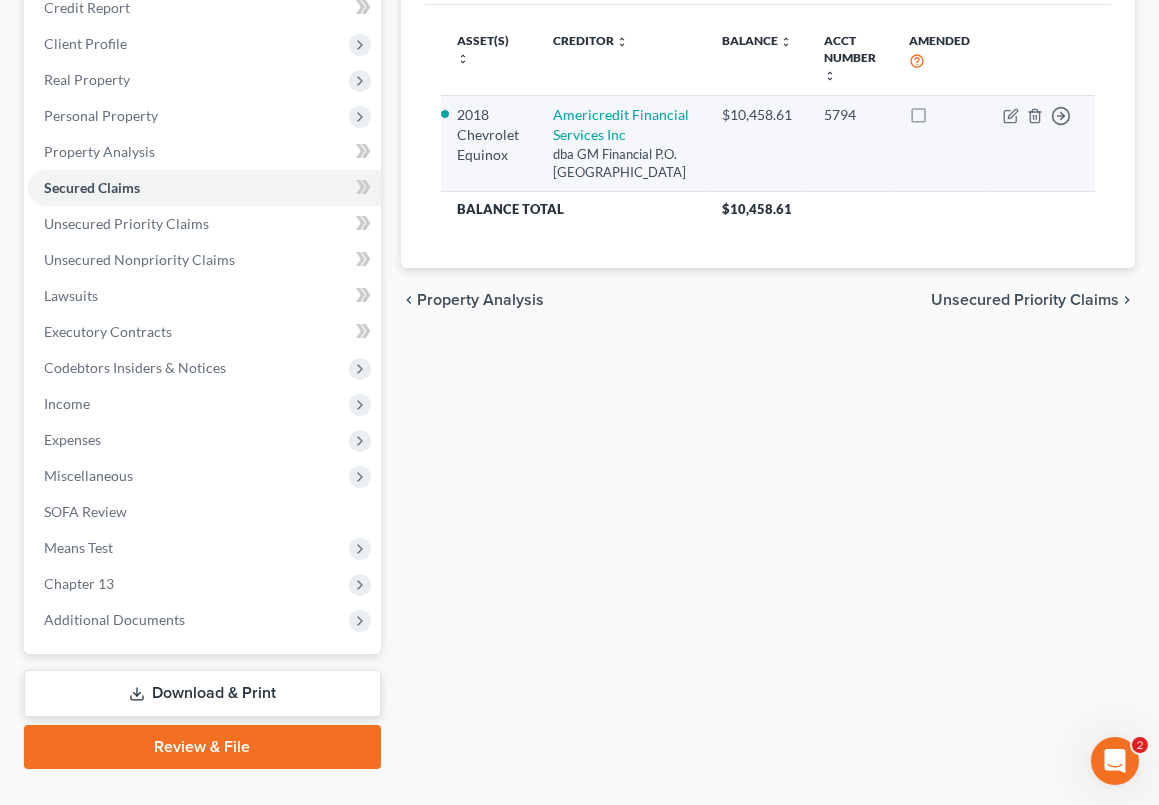 scroll, scrollTop: 291, scrollLeft: 0, axis: vertical 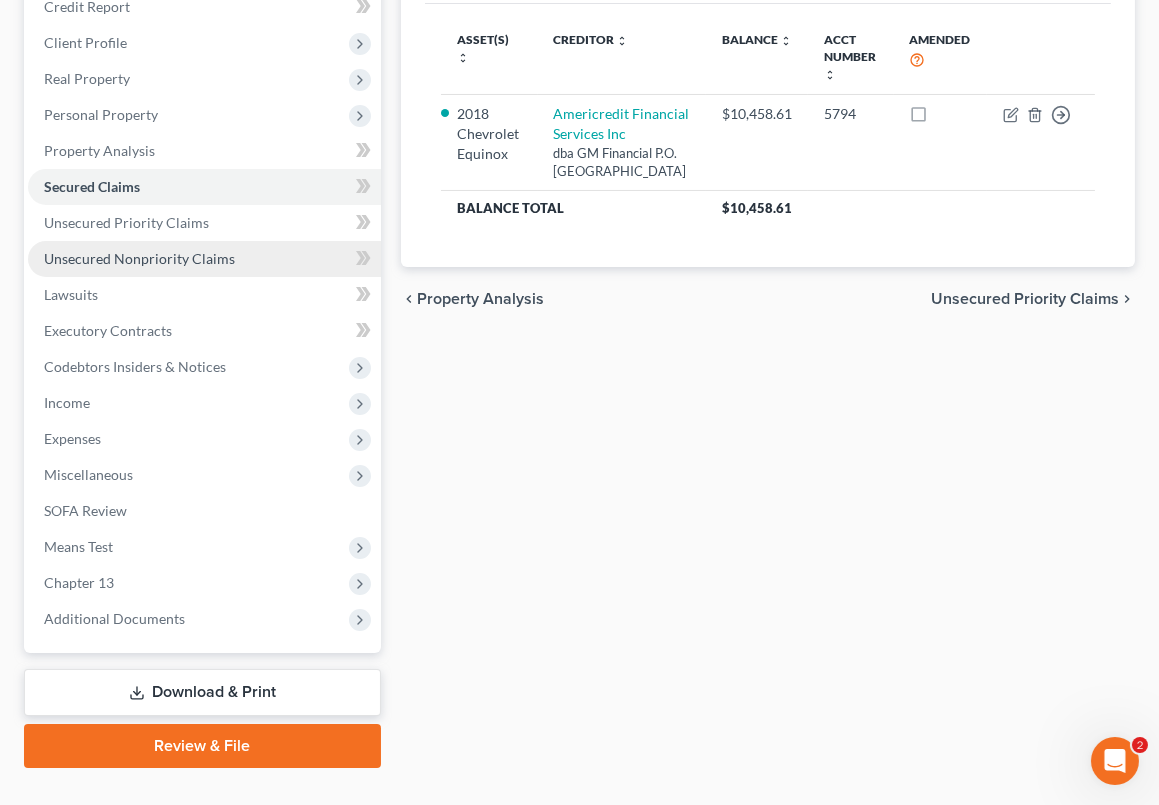 click on "Unsecured Nonpriority Claims" at bounding box center (204, 259) 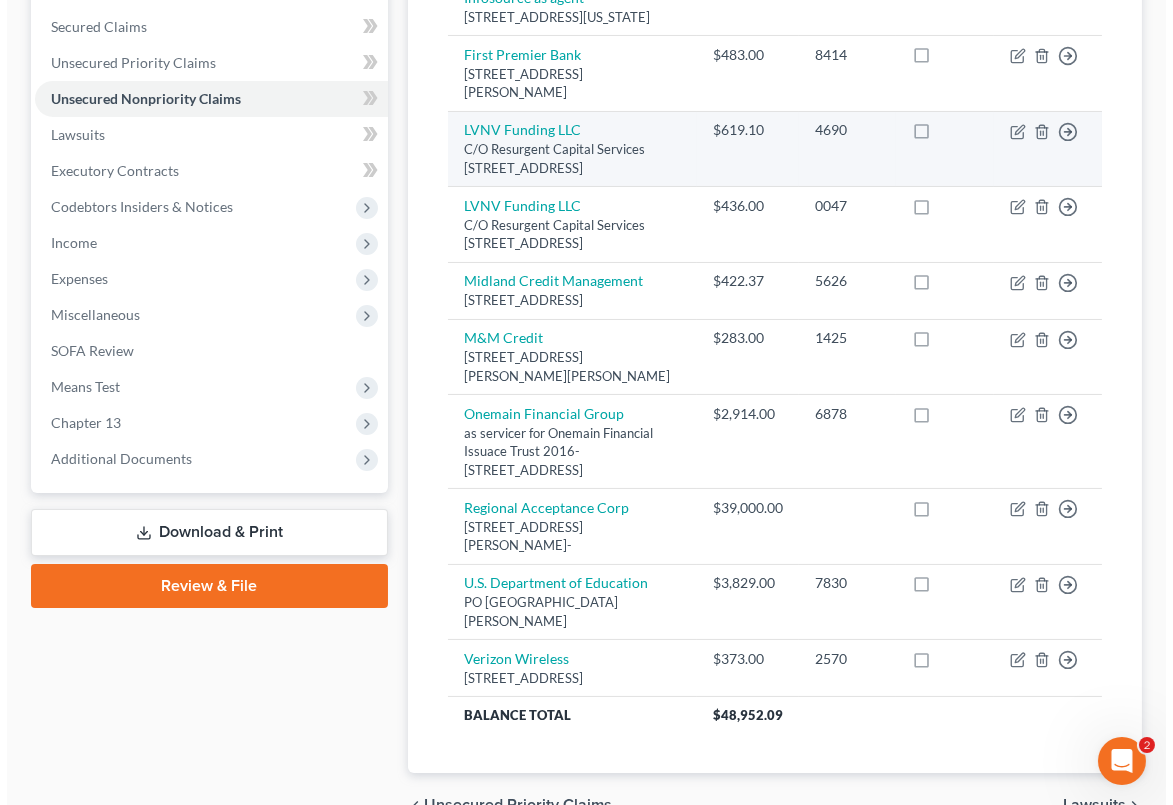 scroll, scrollTop: 454, scrollLeft: 0, axis: vertical 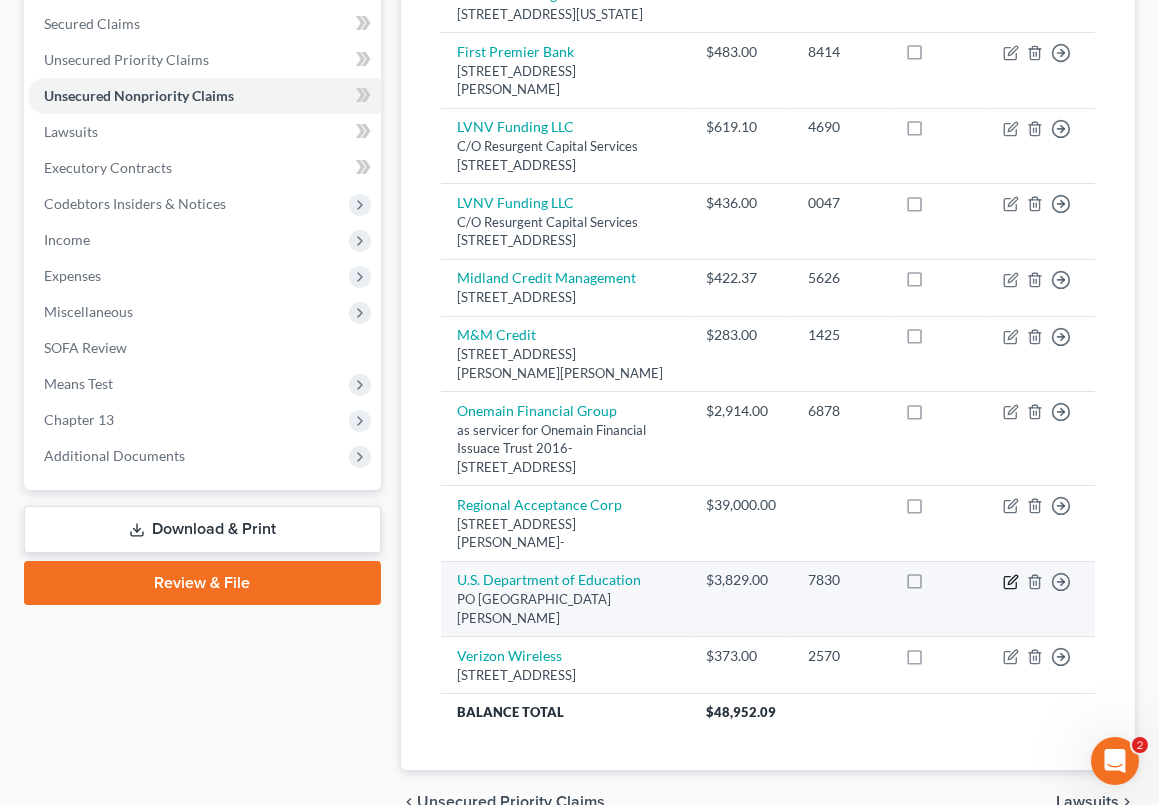 click 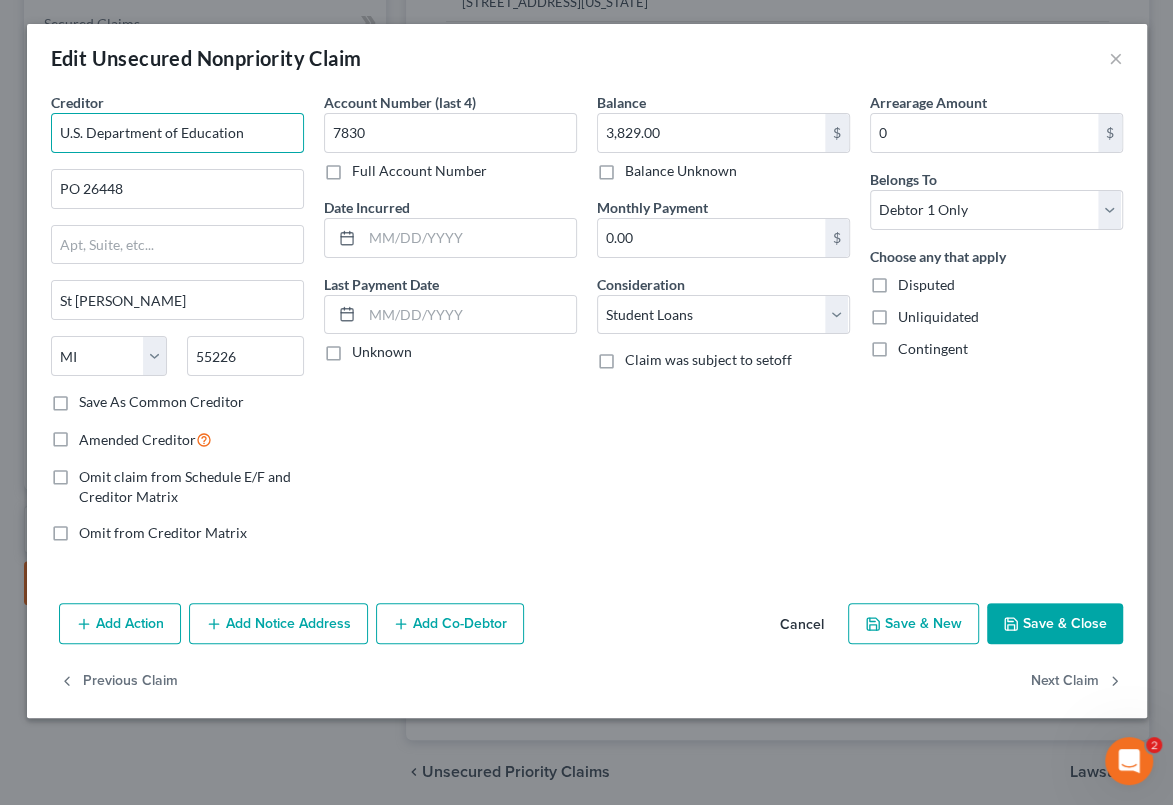 click on "U.S. Department of Education" at bounding box center [177, 133] 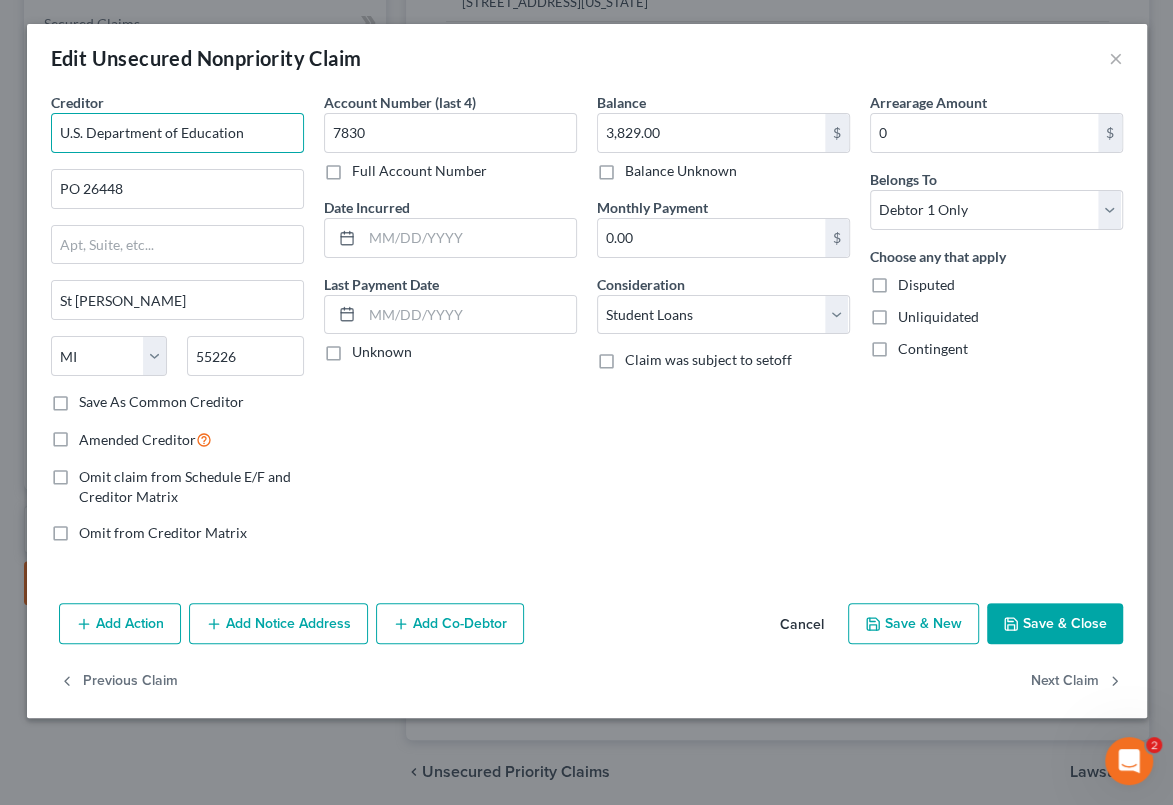 drag, startPoint x: 247, startPoint y: 128, endPoint x: 11, endPoint y: 128, distance: 236 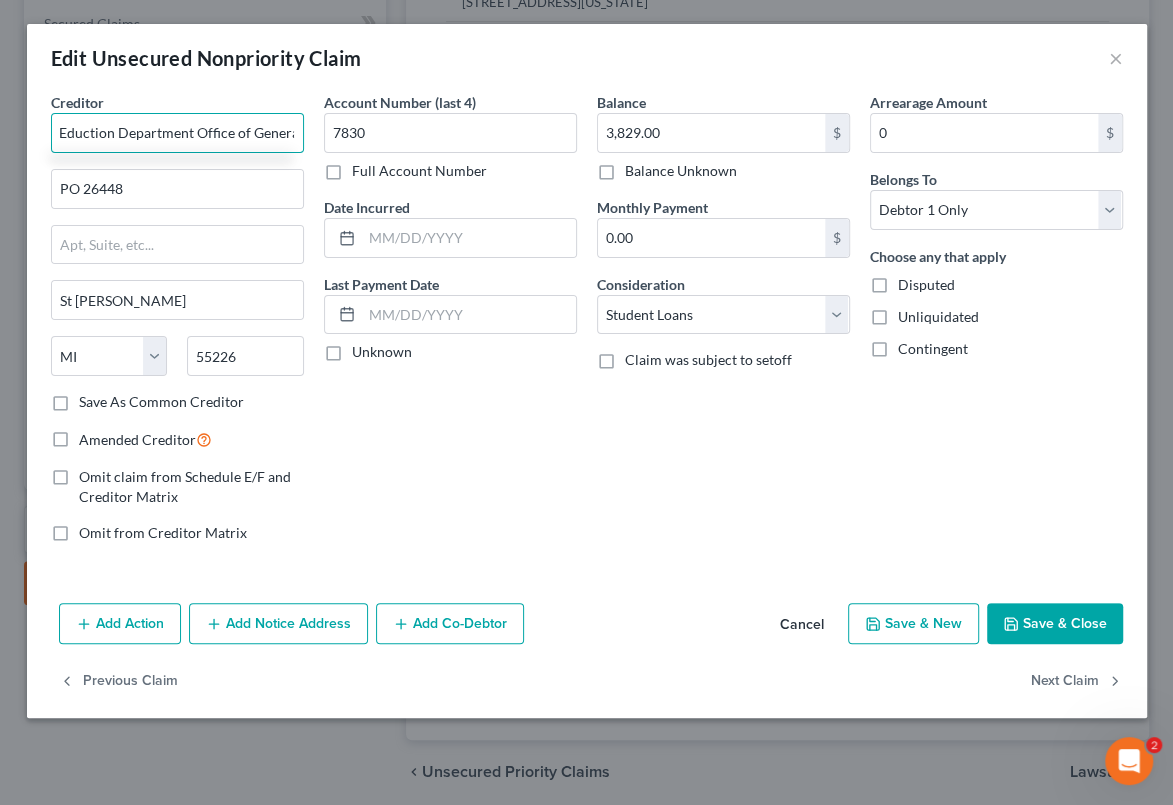scroll, scrollTop: 0, scrollLeft: 5, axis: horizontal 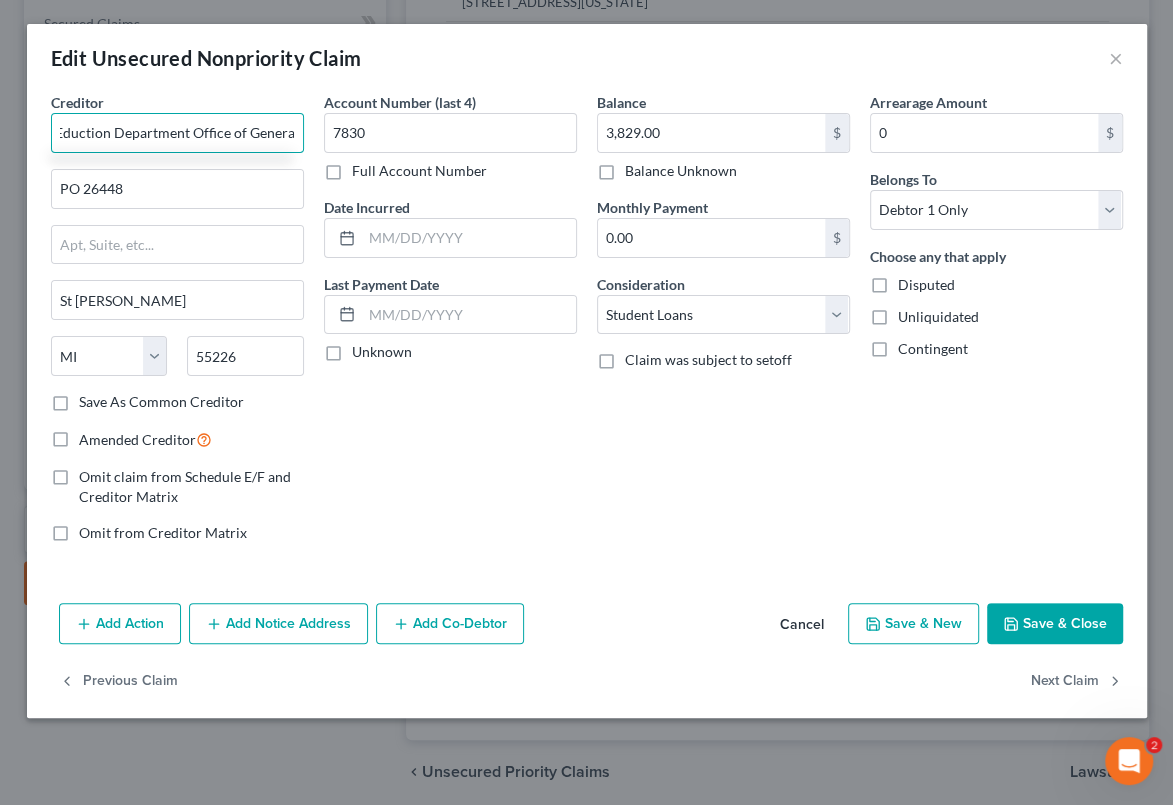 type on "Eduction Department Office of General" 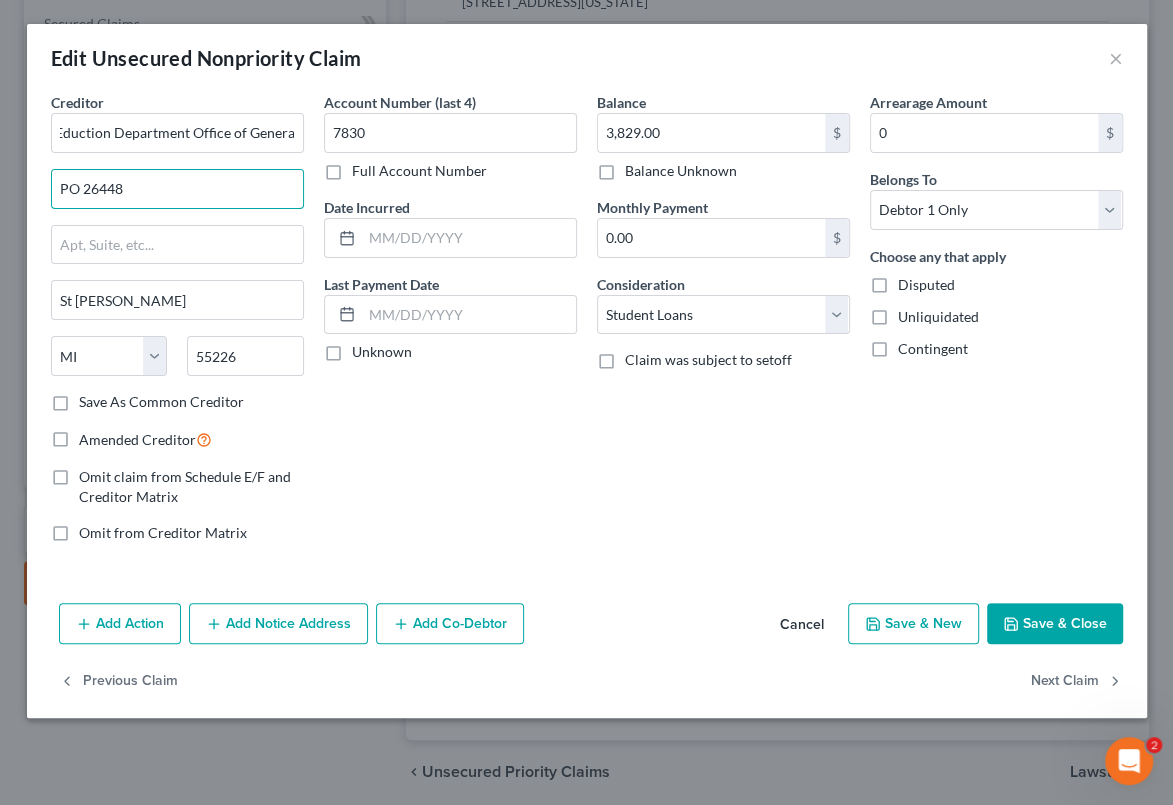 scroll, scrollTop: 0, scrollLeft: 0, axis: both 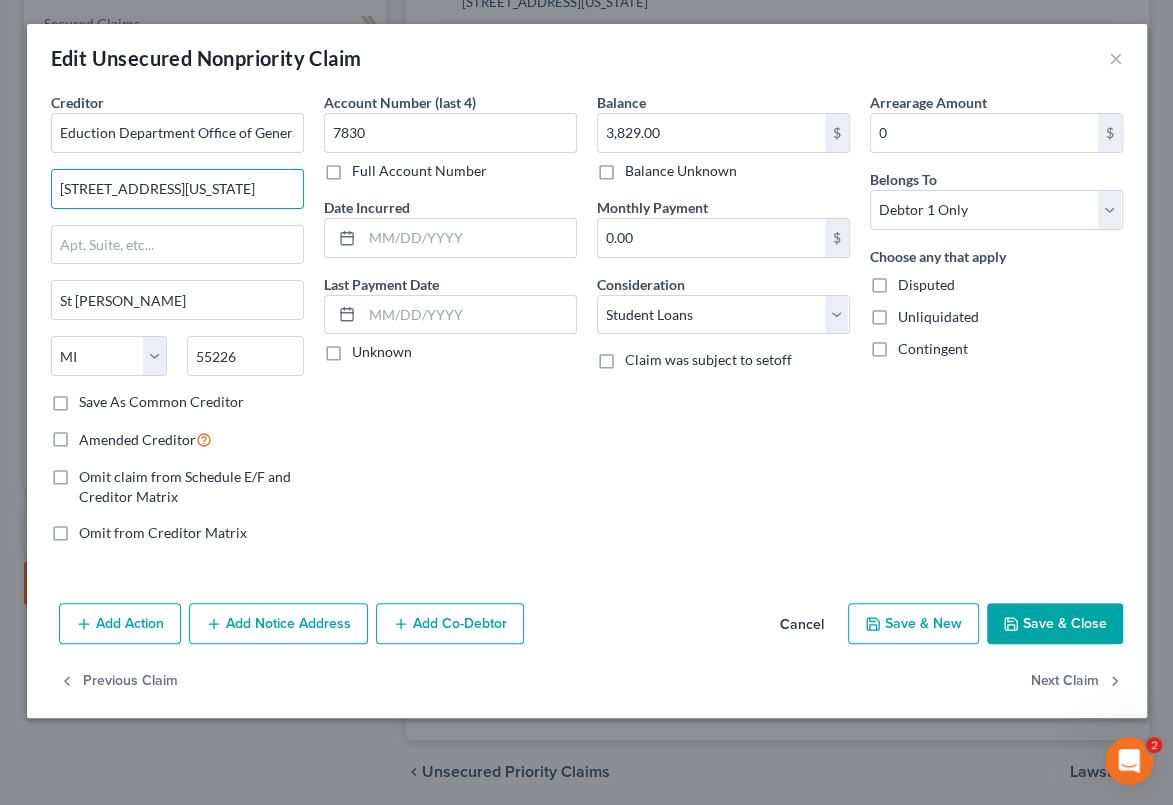 type on "400 Maryland Ave" 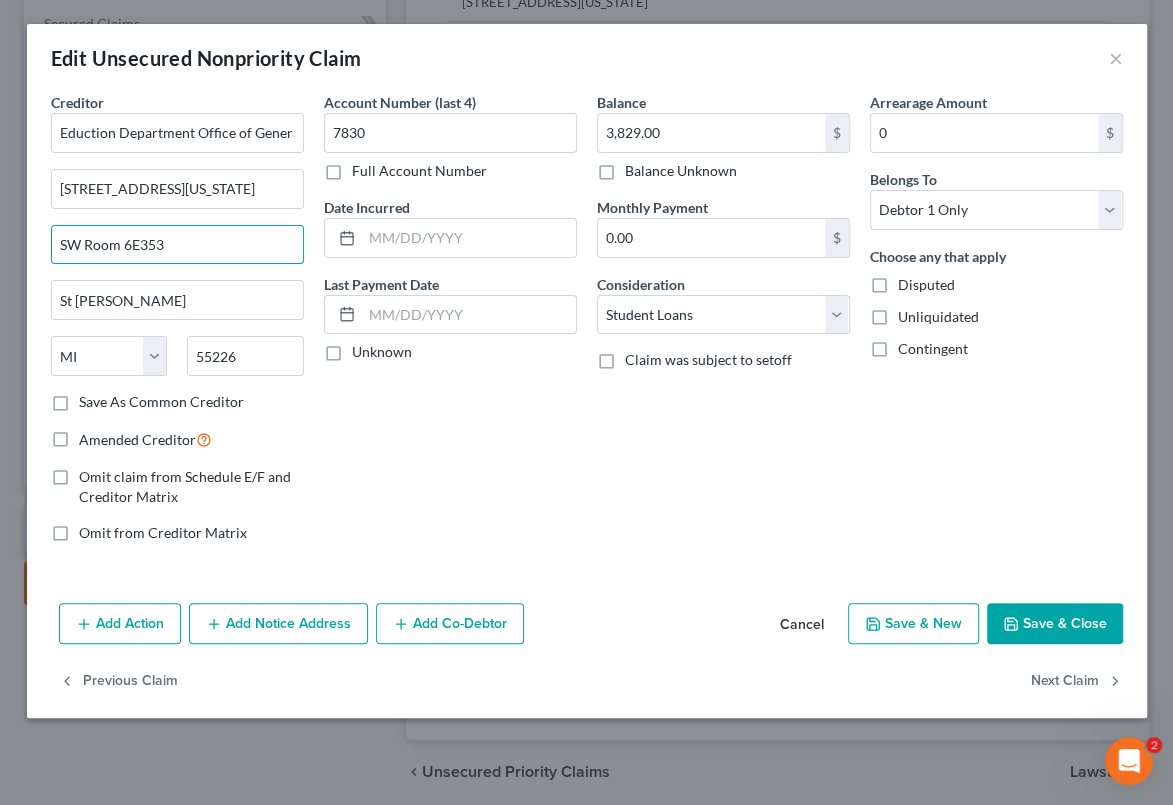 type on "SW Room 6E353" 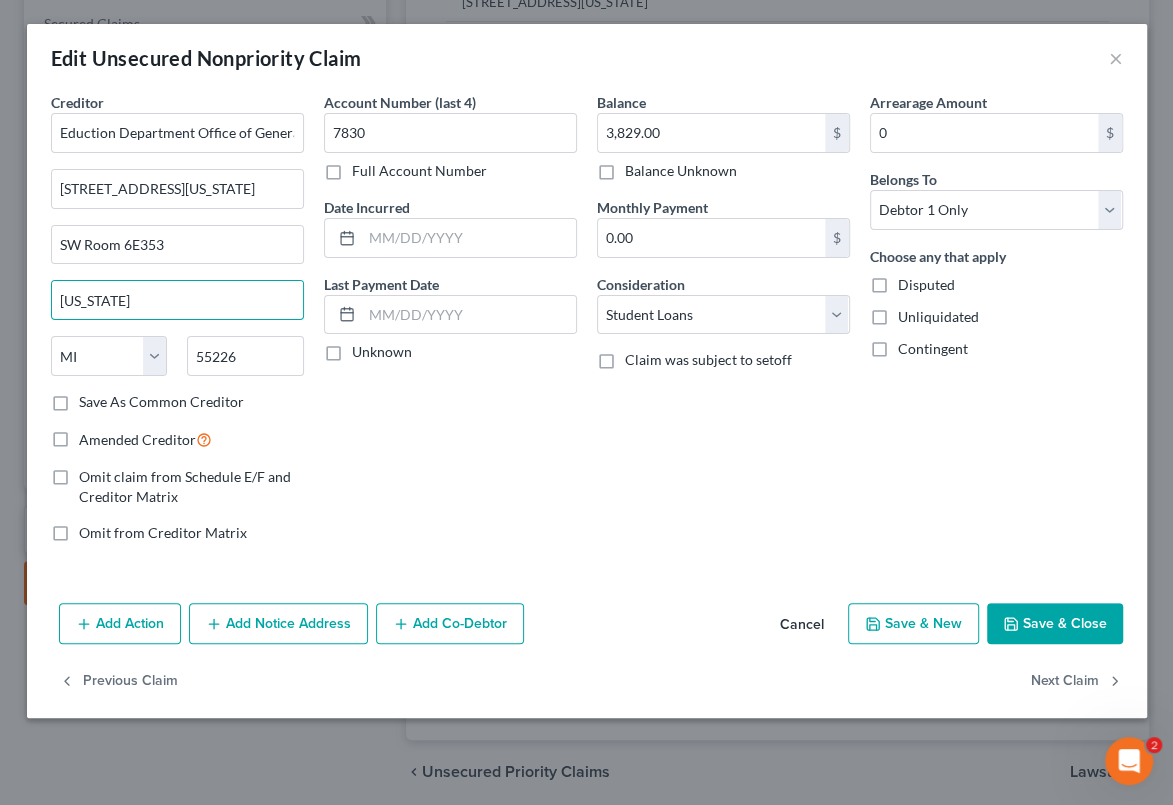 type on "Washington" 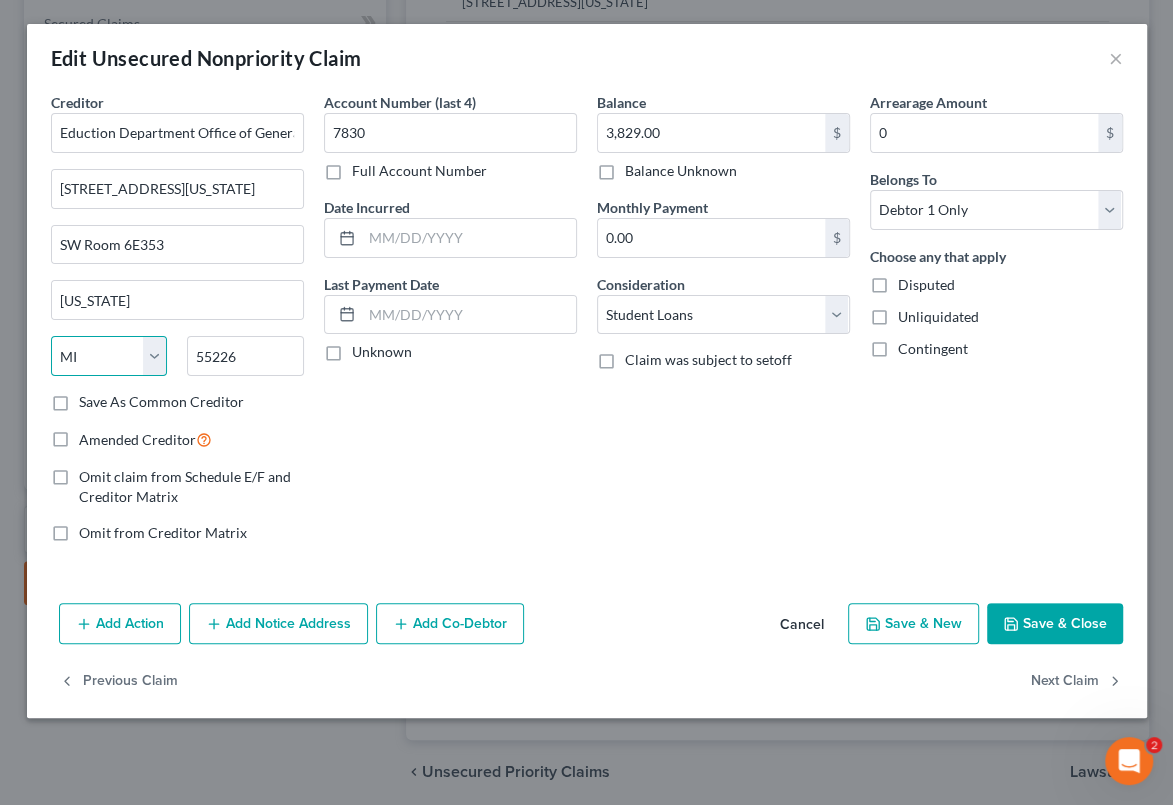 click on "State AL AK AR AZ CA CO CT DE DC FL GA GU HI ID IL IN IA KS KY LA ME MD MA MI MN MS MO MT NC ND NE NV NH NJ NM NY OH OK OR PA PR RI SC SD TN TX UT VI VA VT WA WV WI WY" at bounding box center [109, 356] 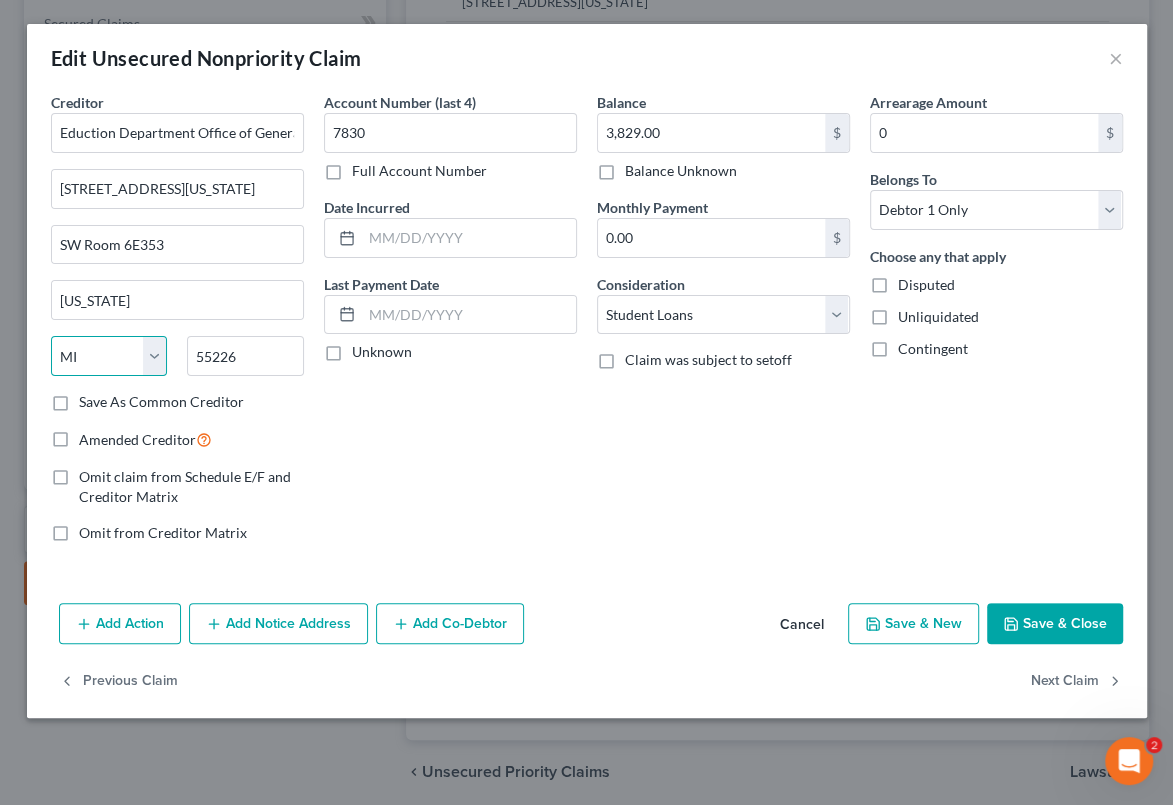 select on "8" 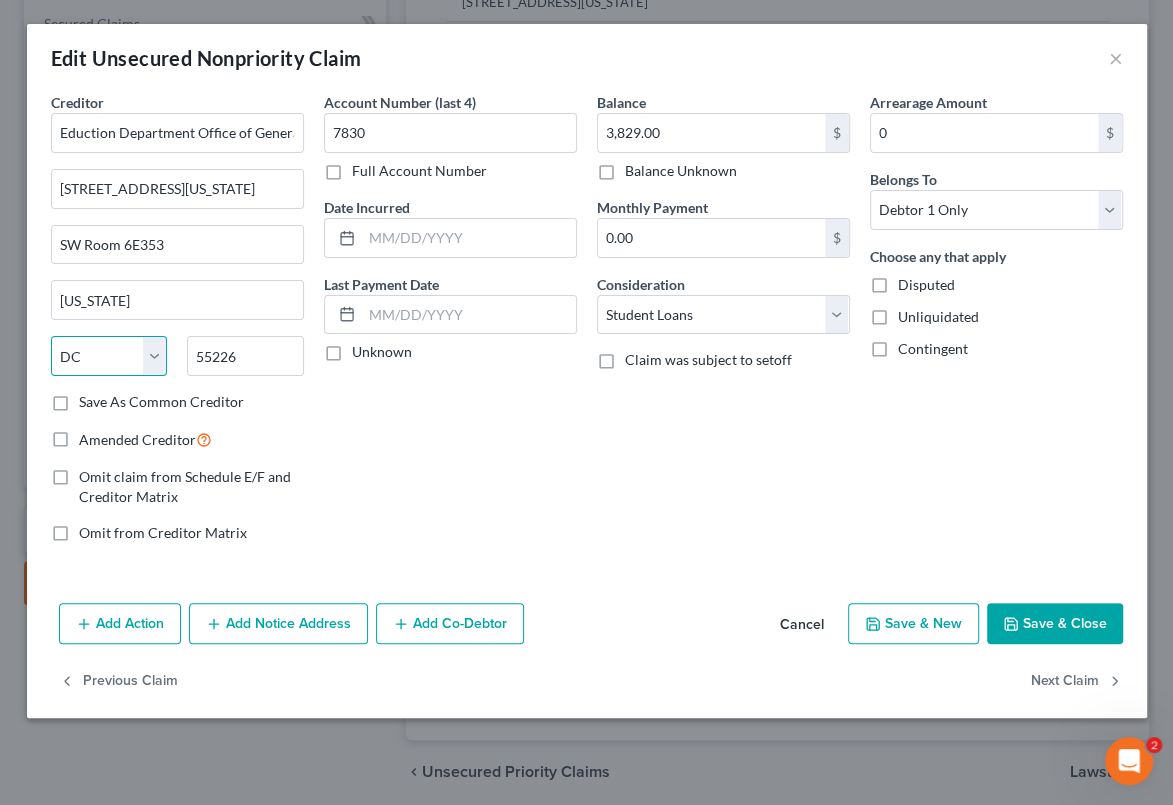 click on "State AL AK AR AZ CA CO CT DE DC FL GA GU HI ID IL IN IA KS KY LA ME MD MA MI MN MS MO MT NC ND NE NV NH NJ NM NY OH OK OR PA PR RI SC SD TN TX UT VI VA VT WA WV WI WY" at bounding box center (109, 356) 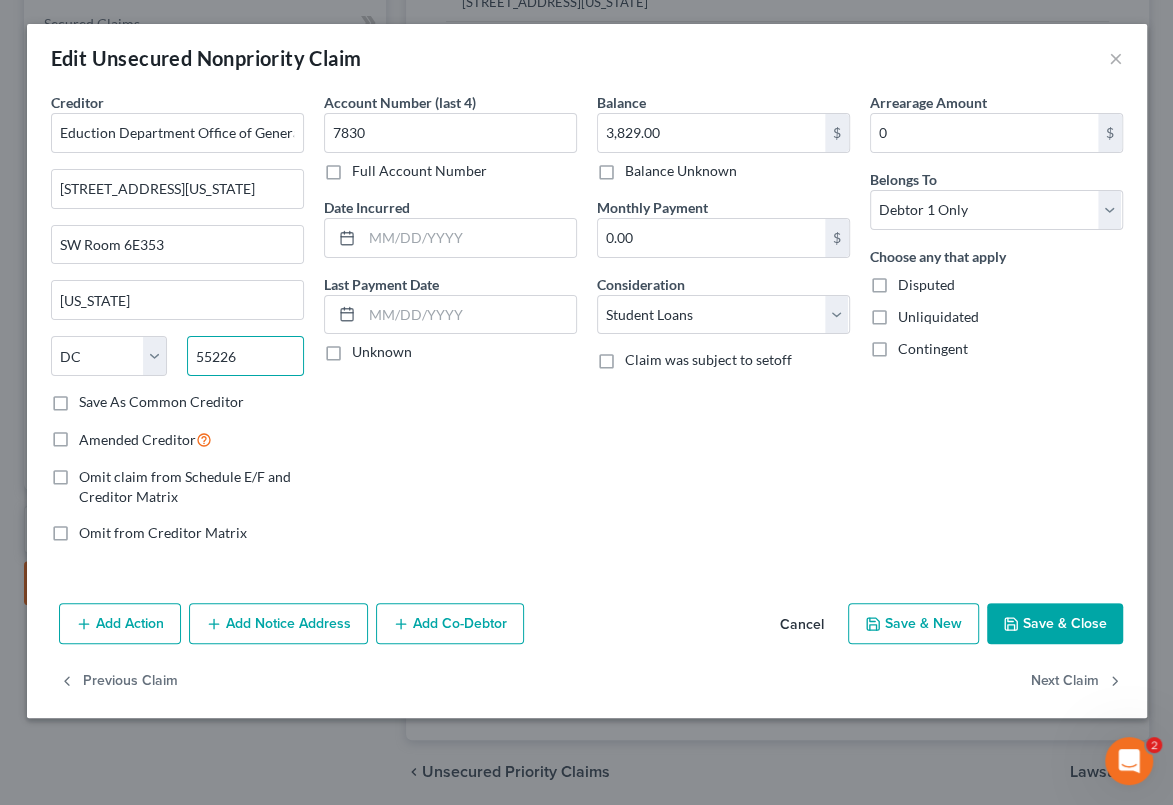 drag, startPoint x: 247, startPoint y: 360, endPoint x: 183, endPoint y: 364, distance: 64.12488 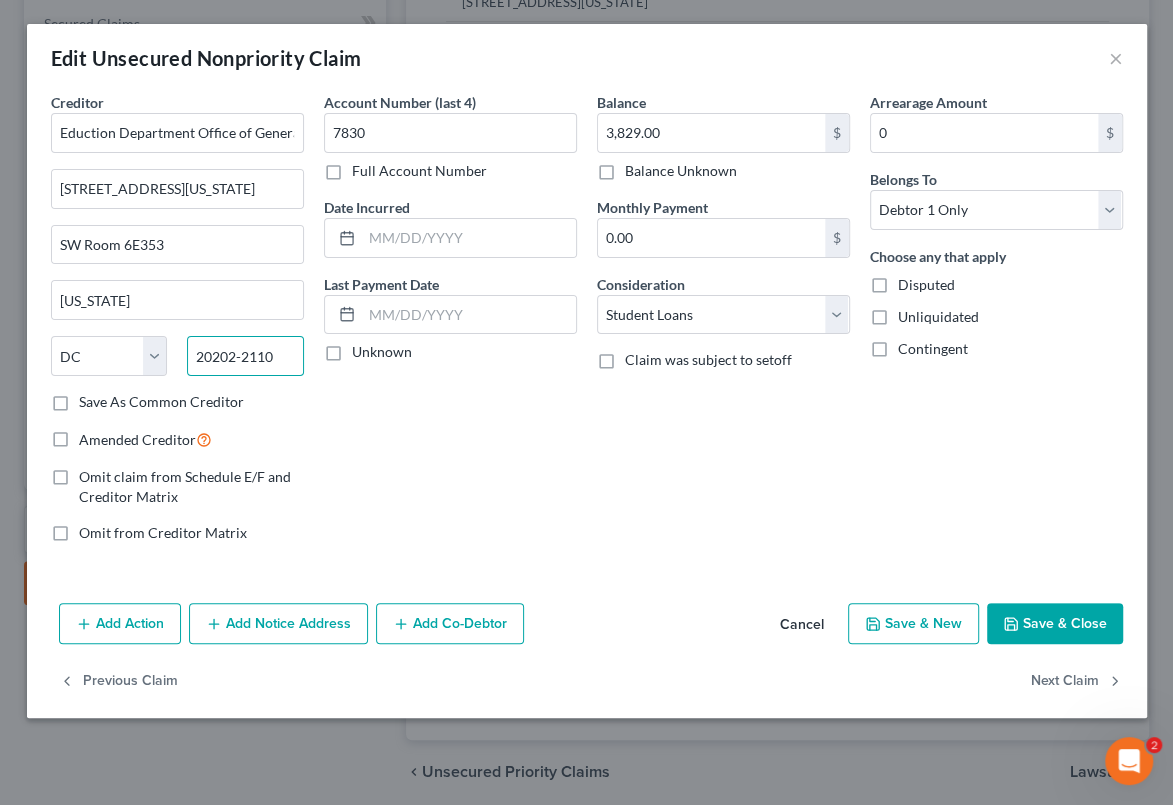 type on "20202-2110" 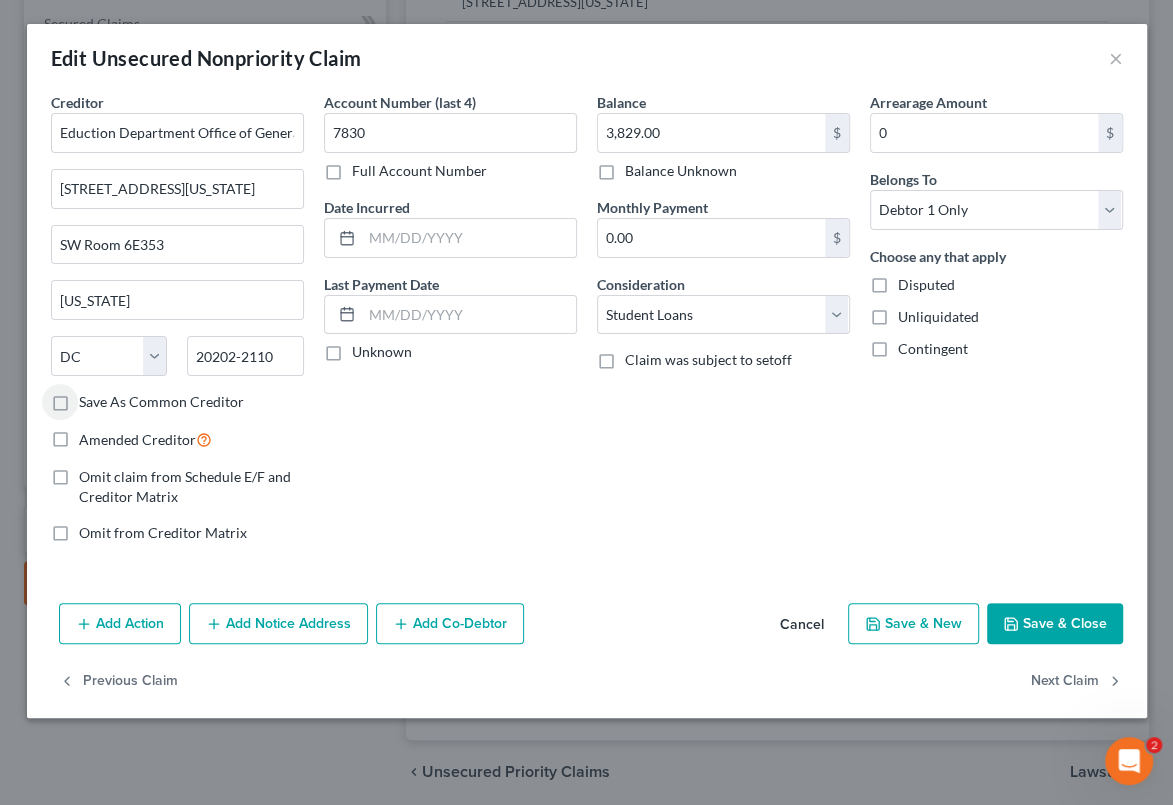 click on "Save As Common Creditor" at bounding box center [93, 398] 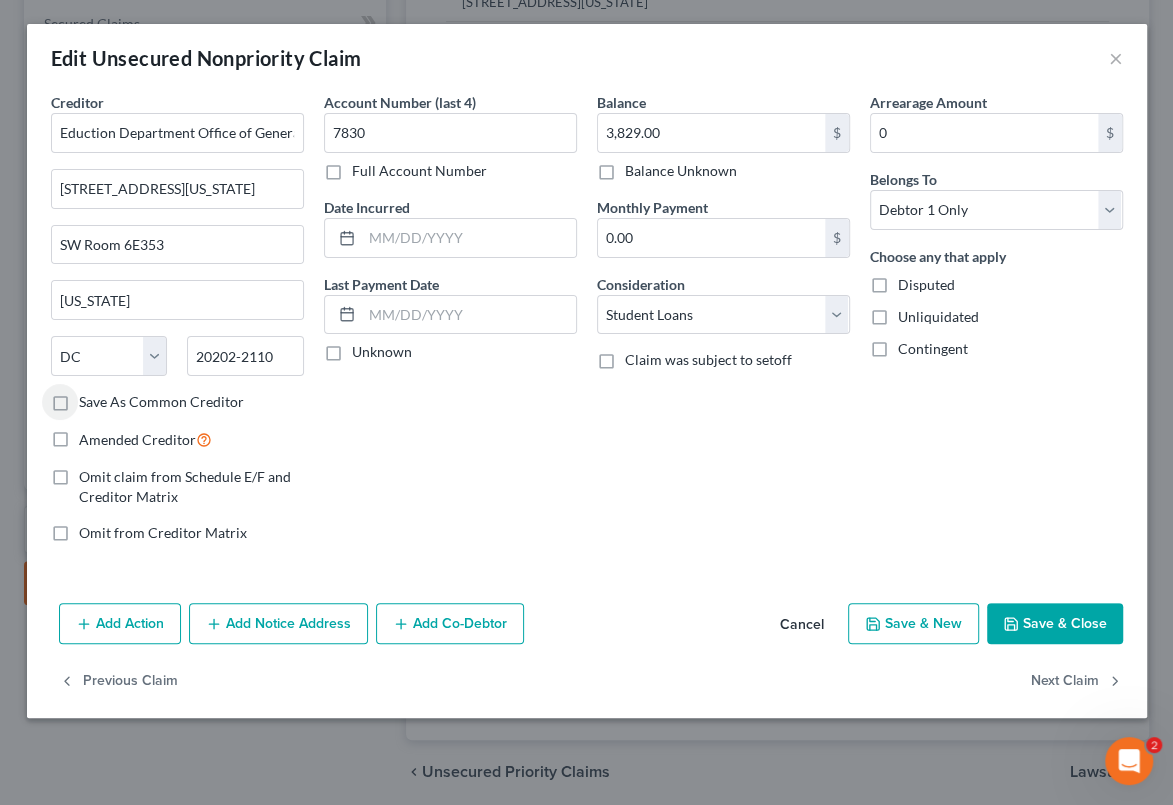 checkbox on "true" 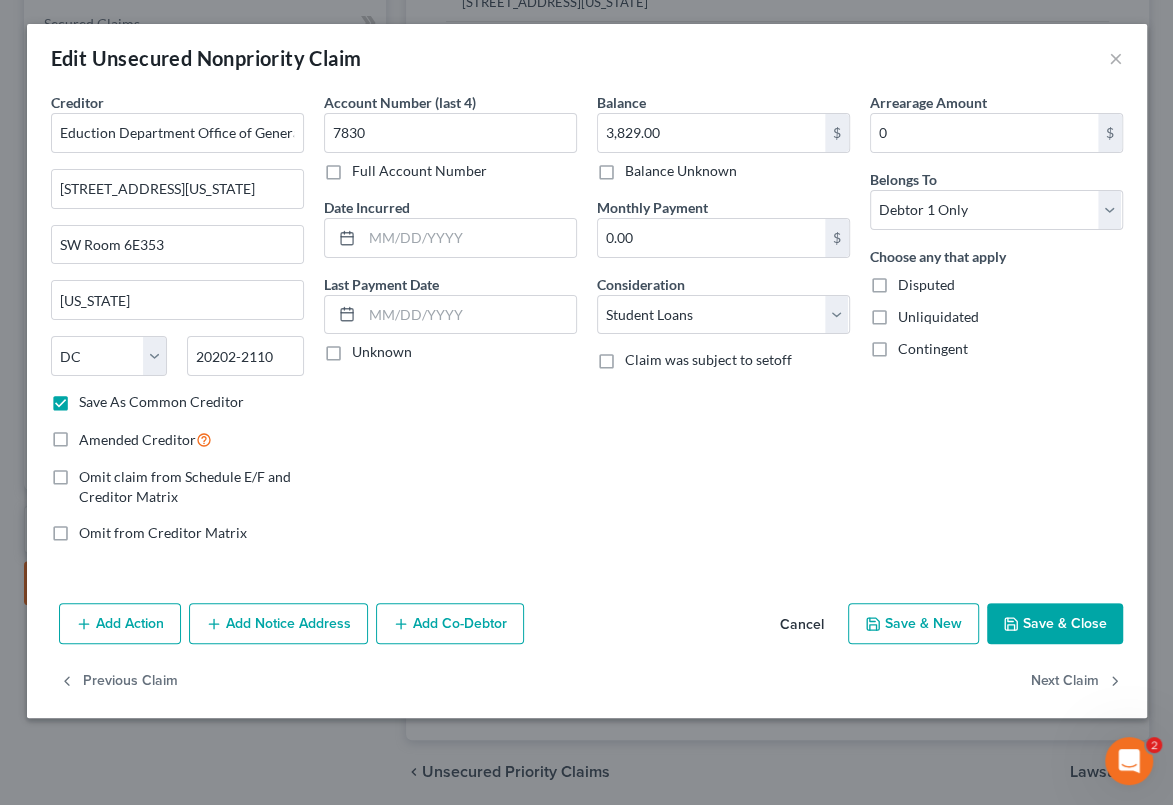 click on "Add Notice Address" at bounding box center [278, 624] 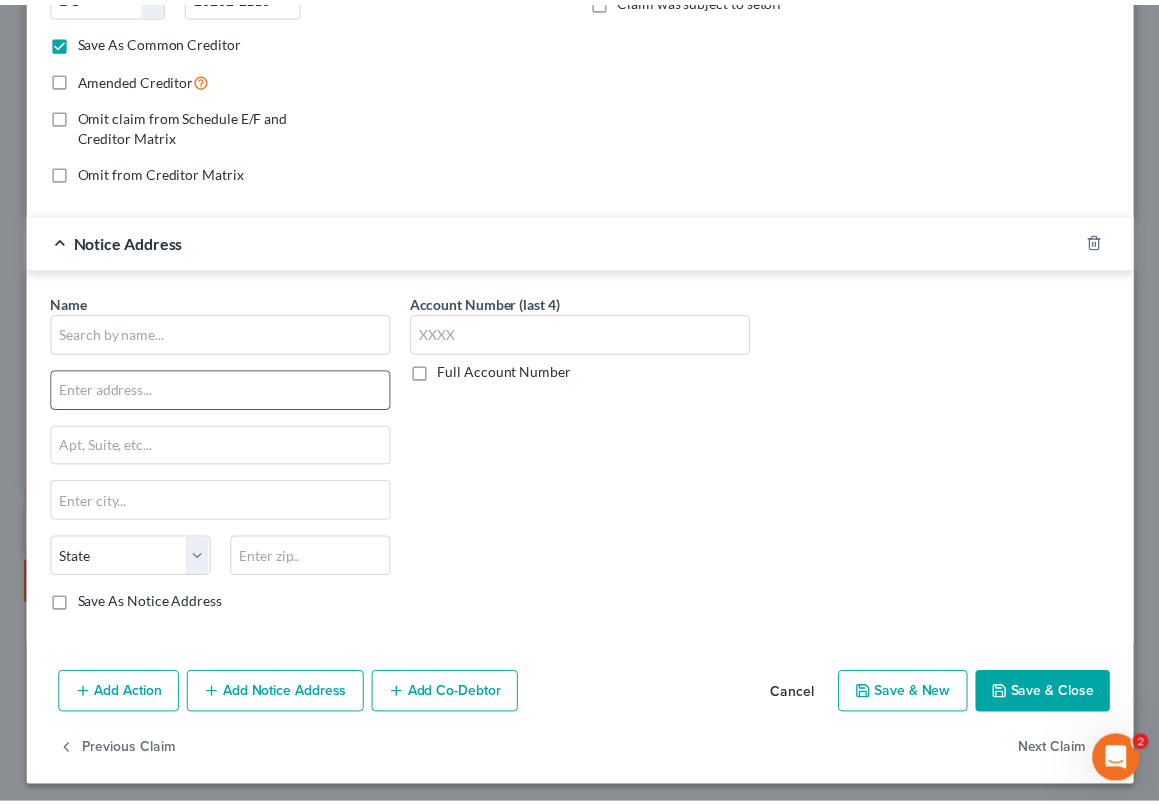 scroll, scrollTop: 363, scrollLeft: 0, axis: vertical 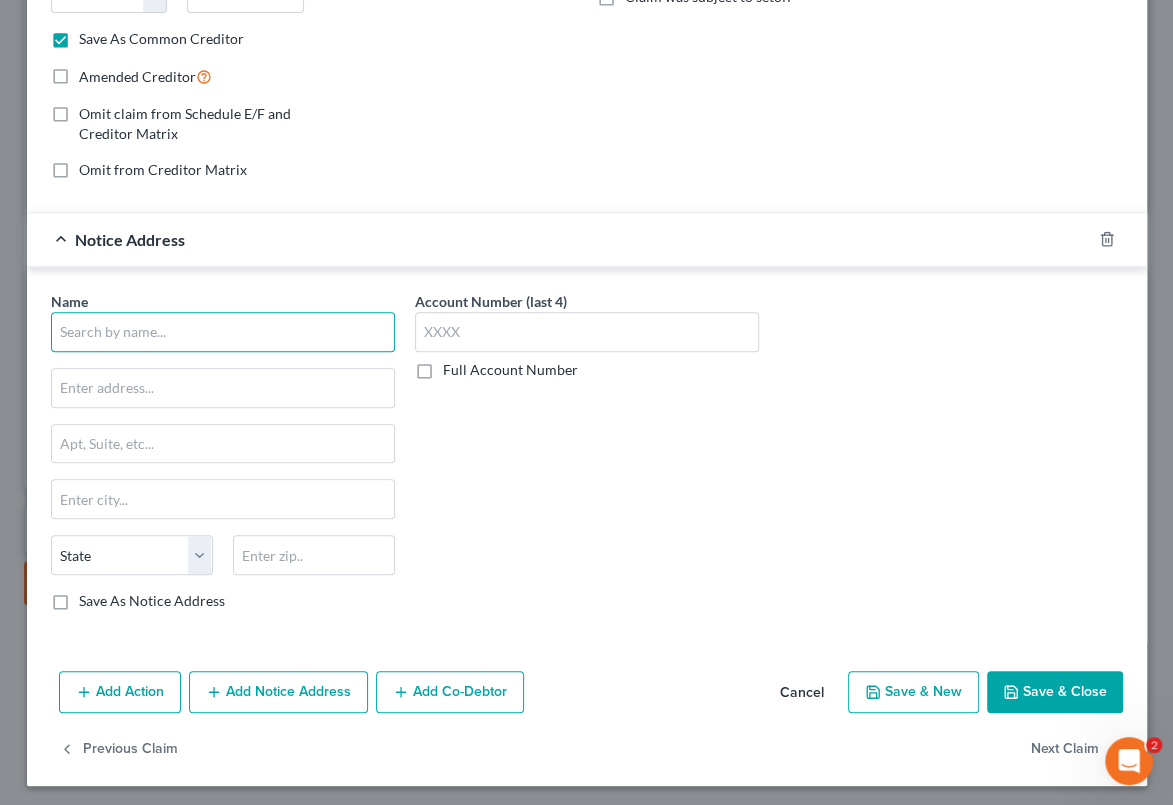 click at bounding box center (223, 332) 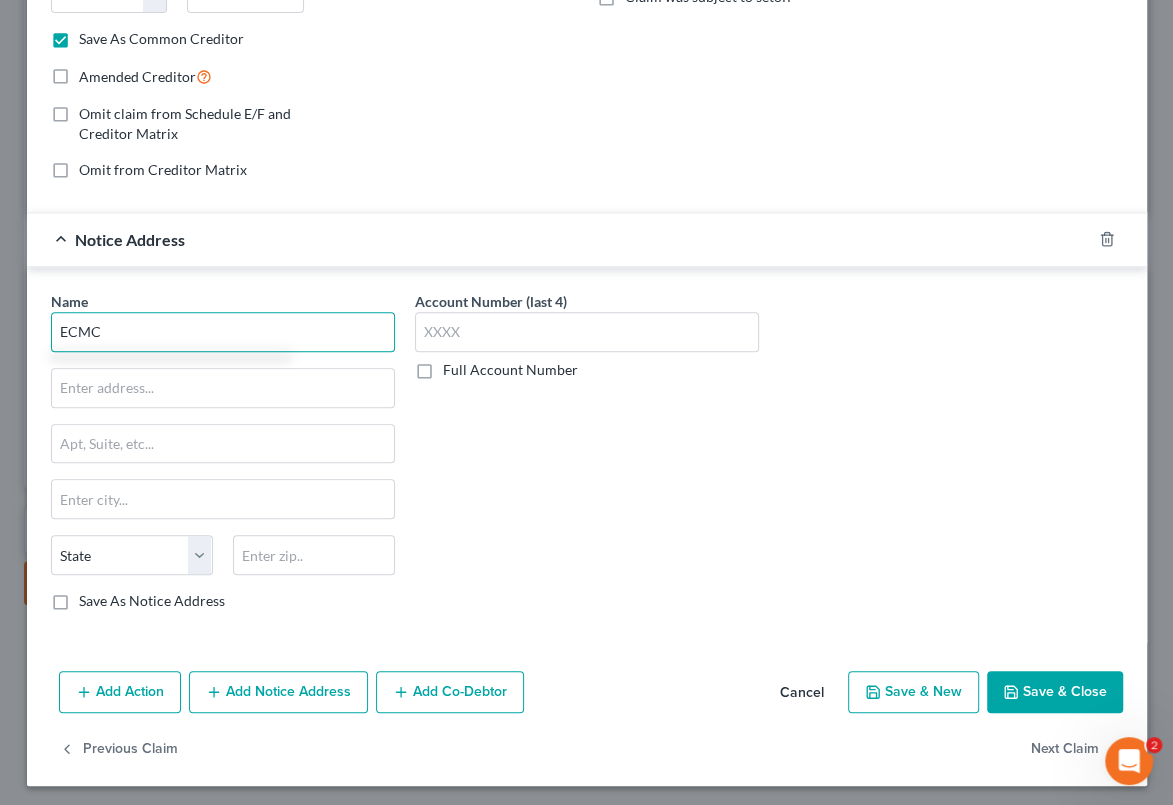 type on "ECMC" 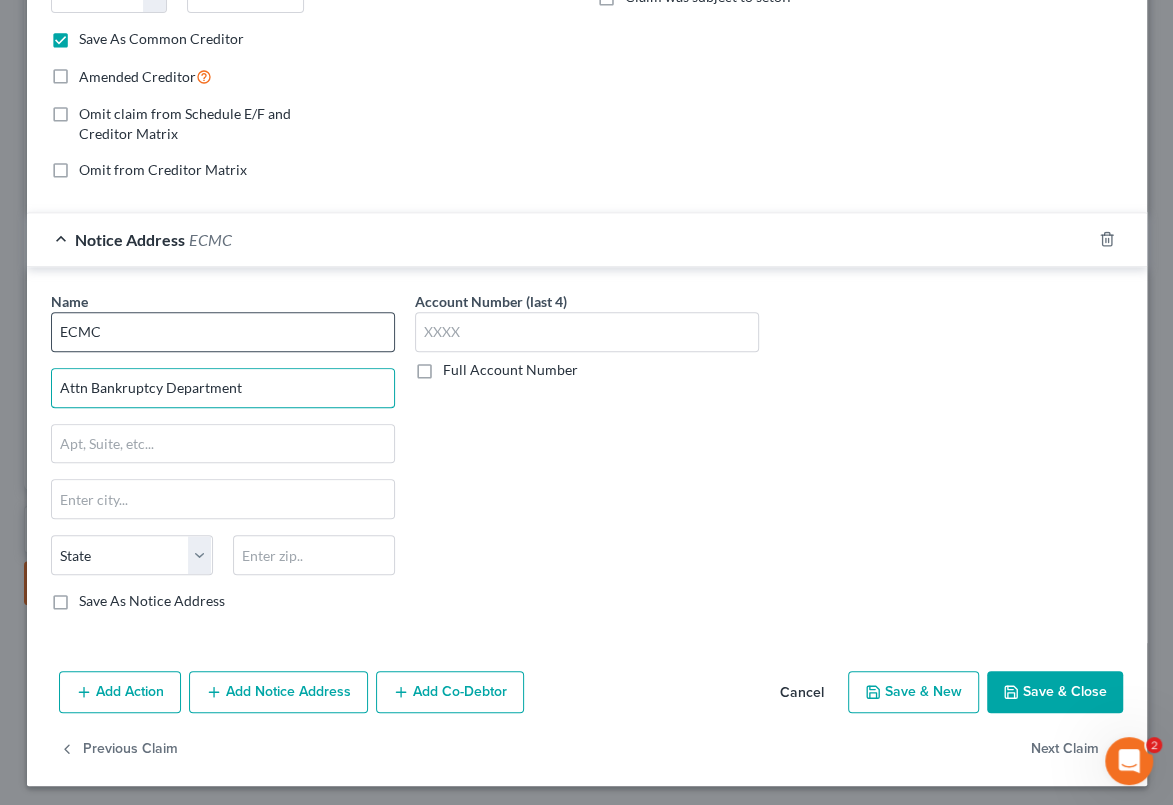 type on "Attn Bankruptcy Department" 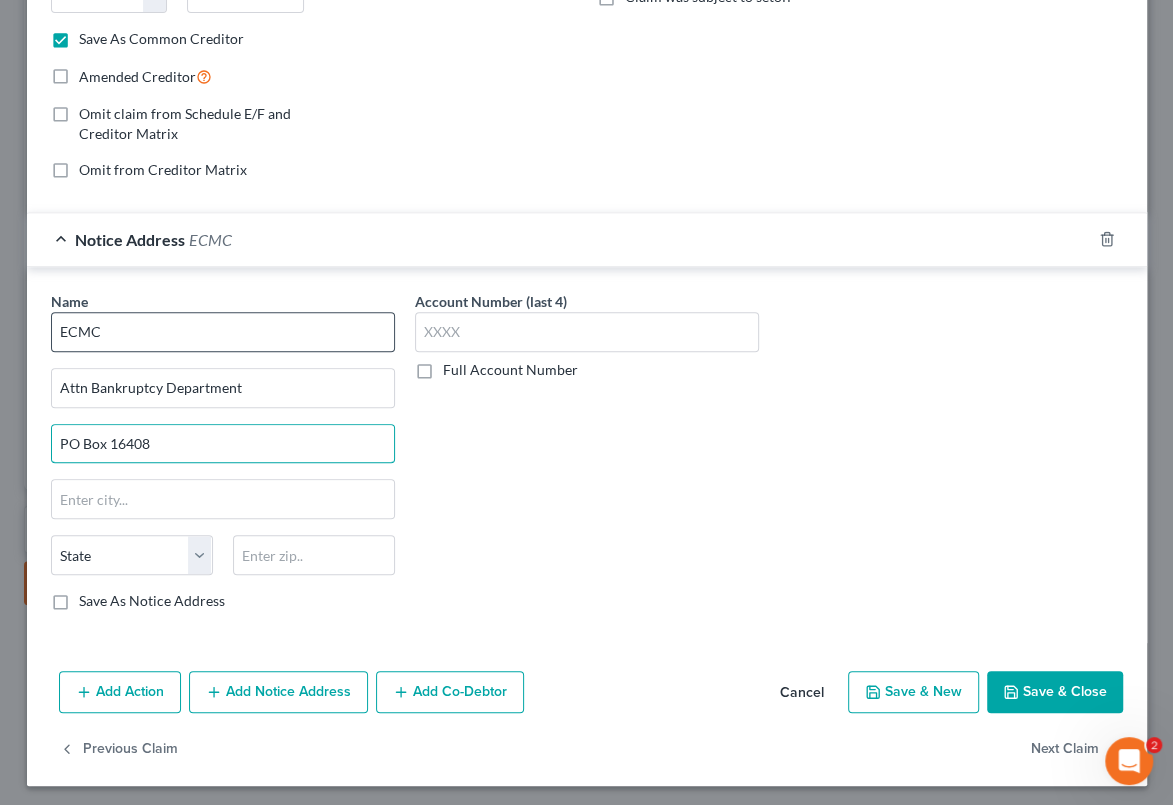 type on "PO Box 16408" 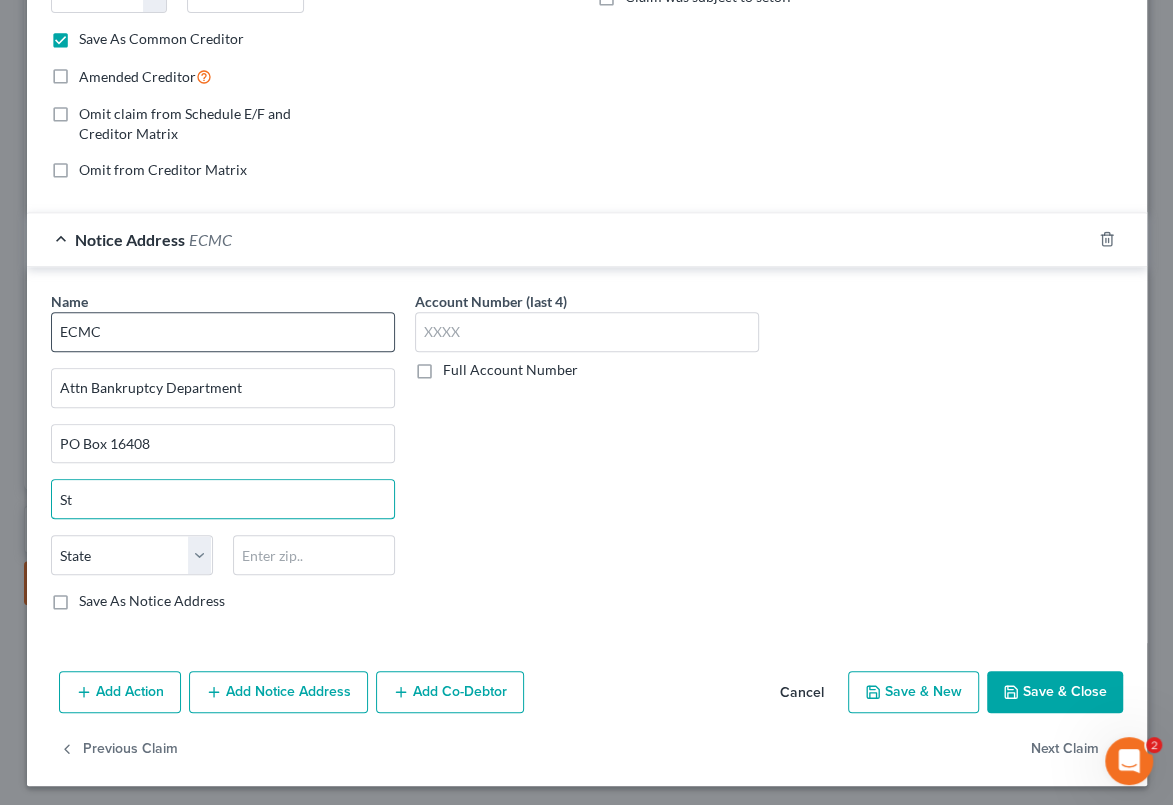 type on "S" 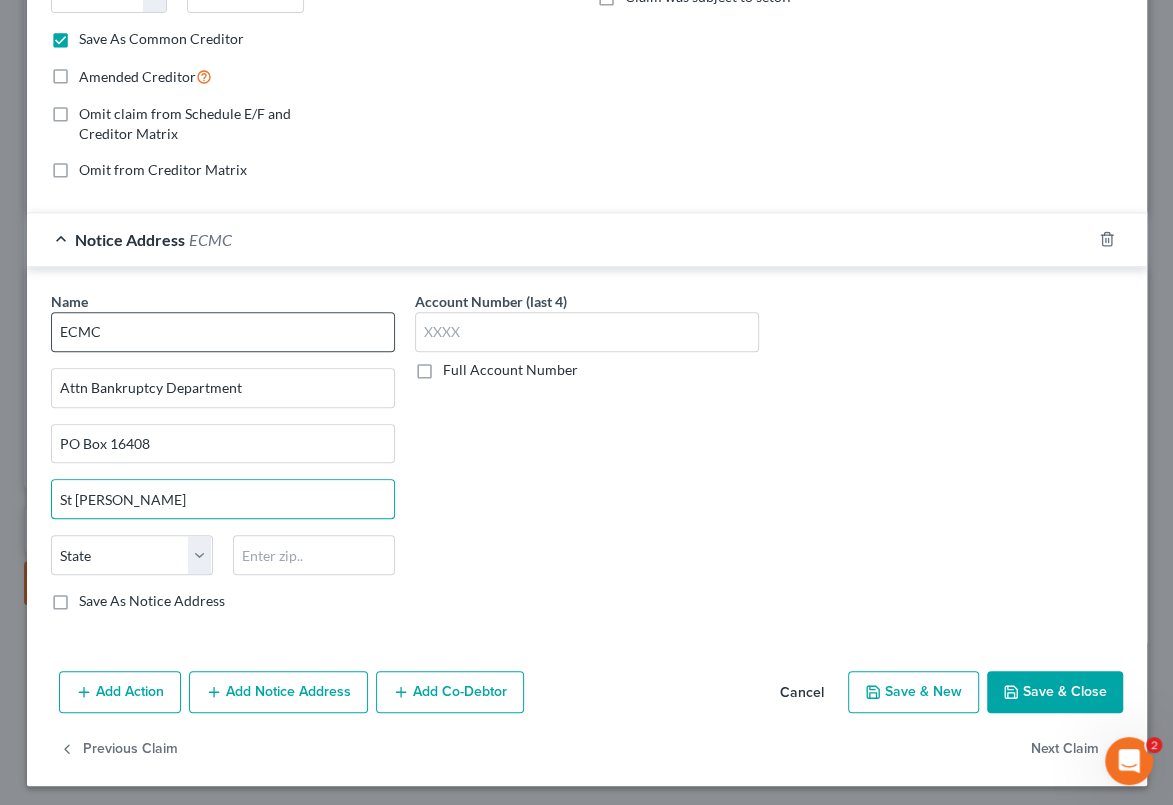 type on "St Paul" 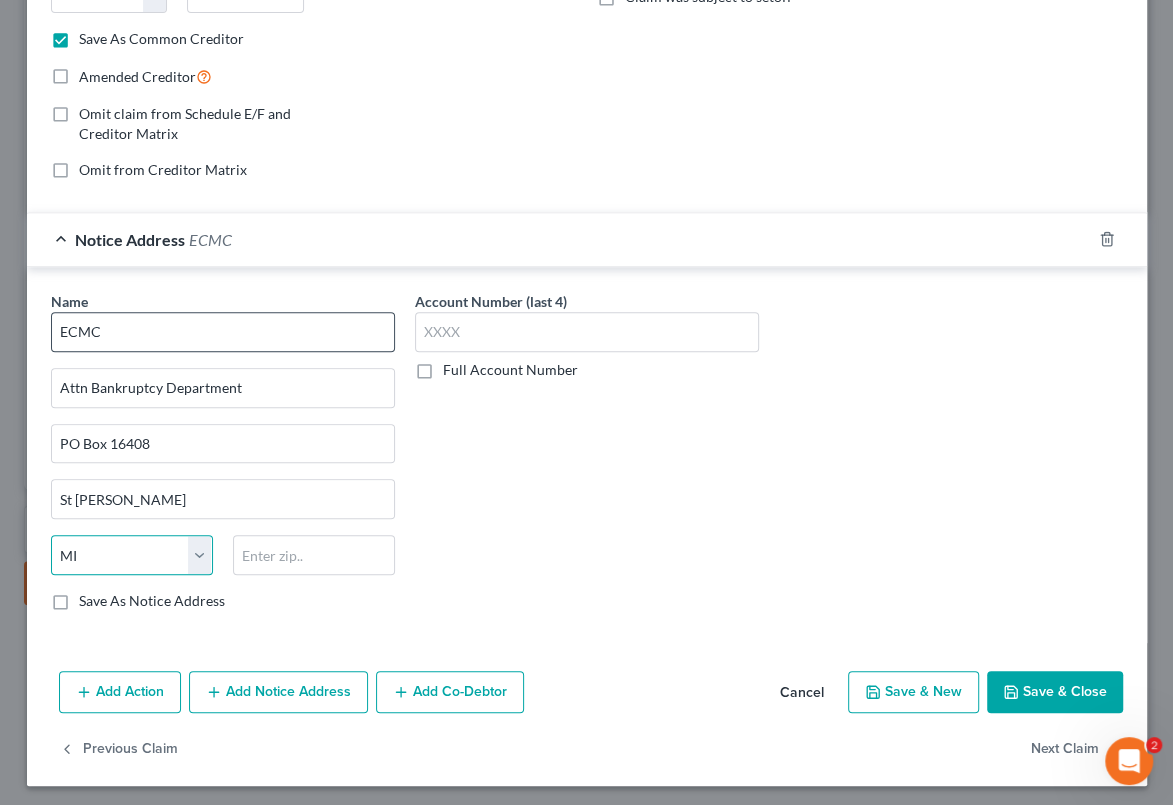 select on "24" 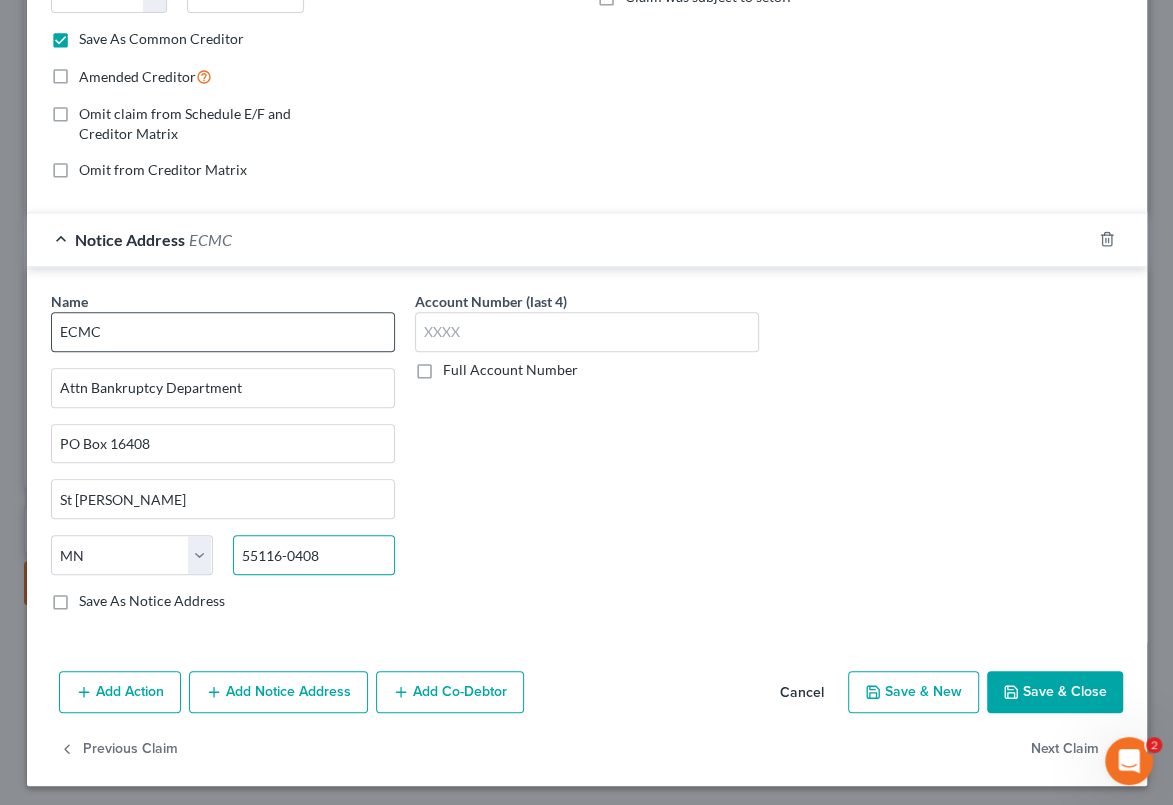 type on "55116-0408" 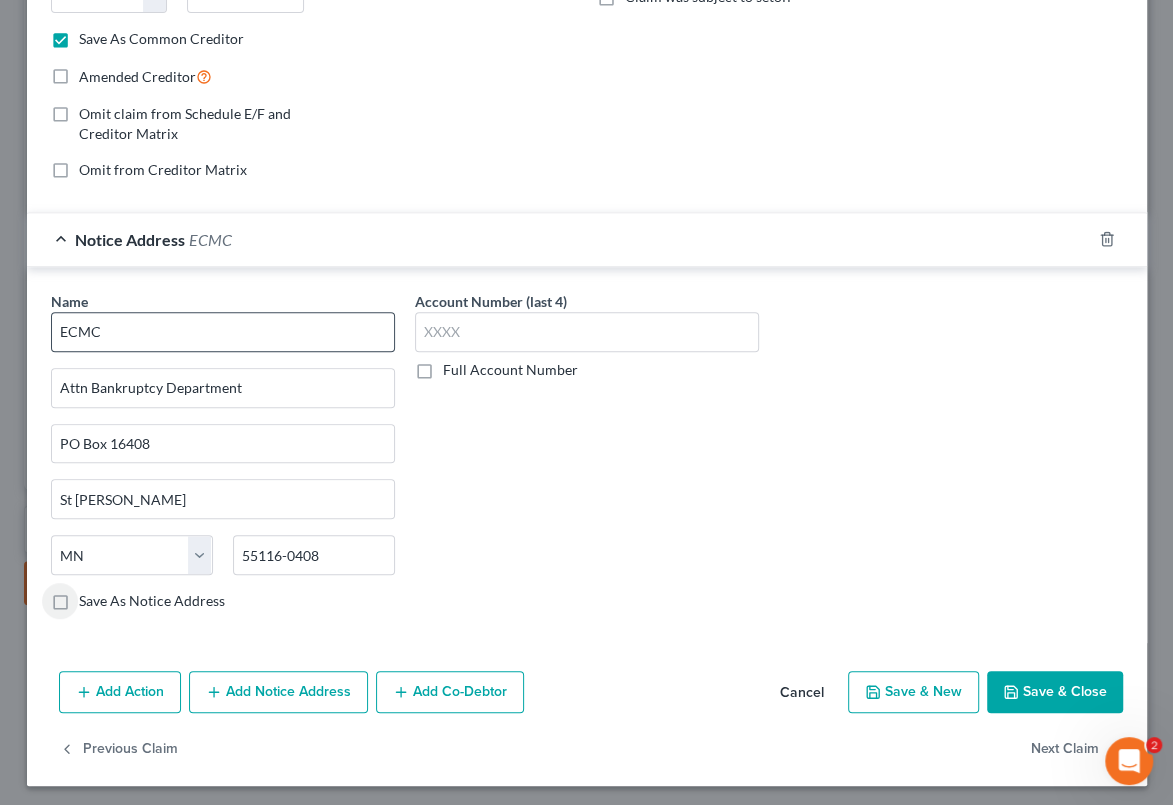 click on "Save As Notice Address" at bounding box center (93, 597) 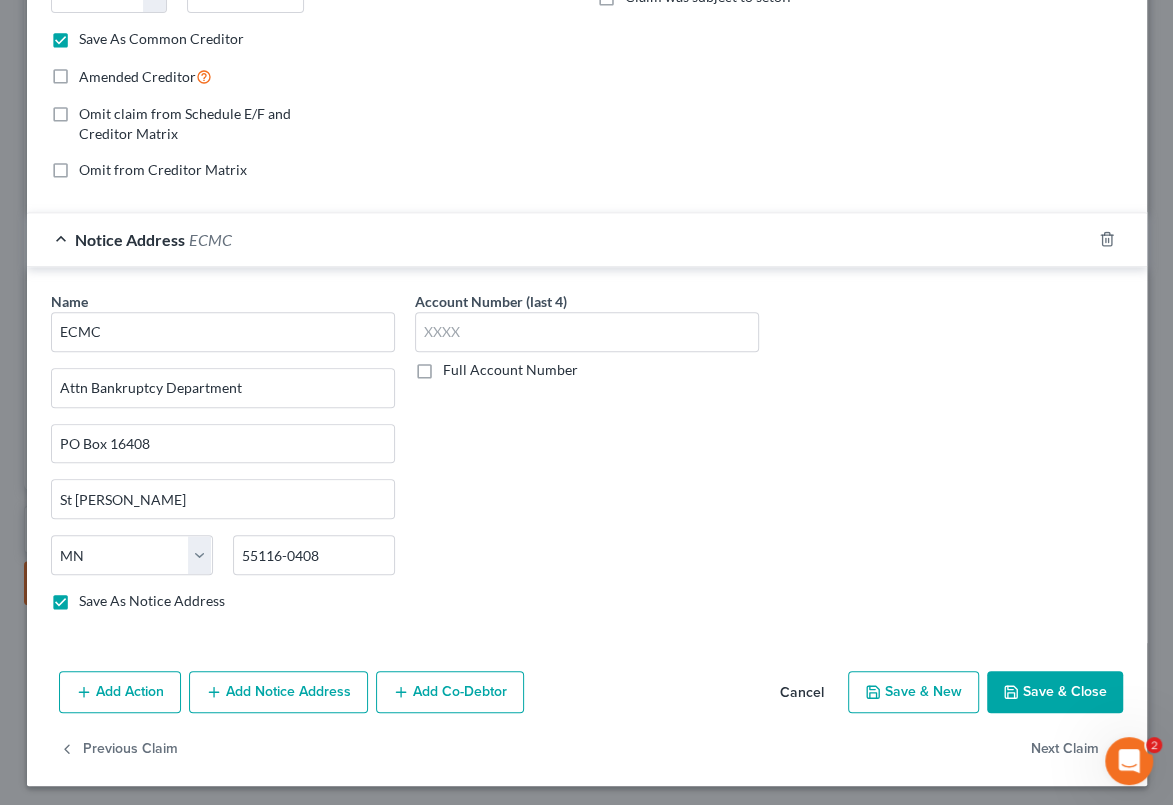 click on "Save & Close" at bounding box center (1055, 692) 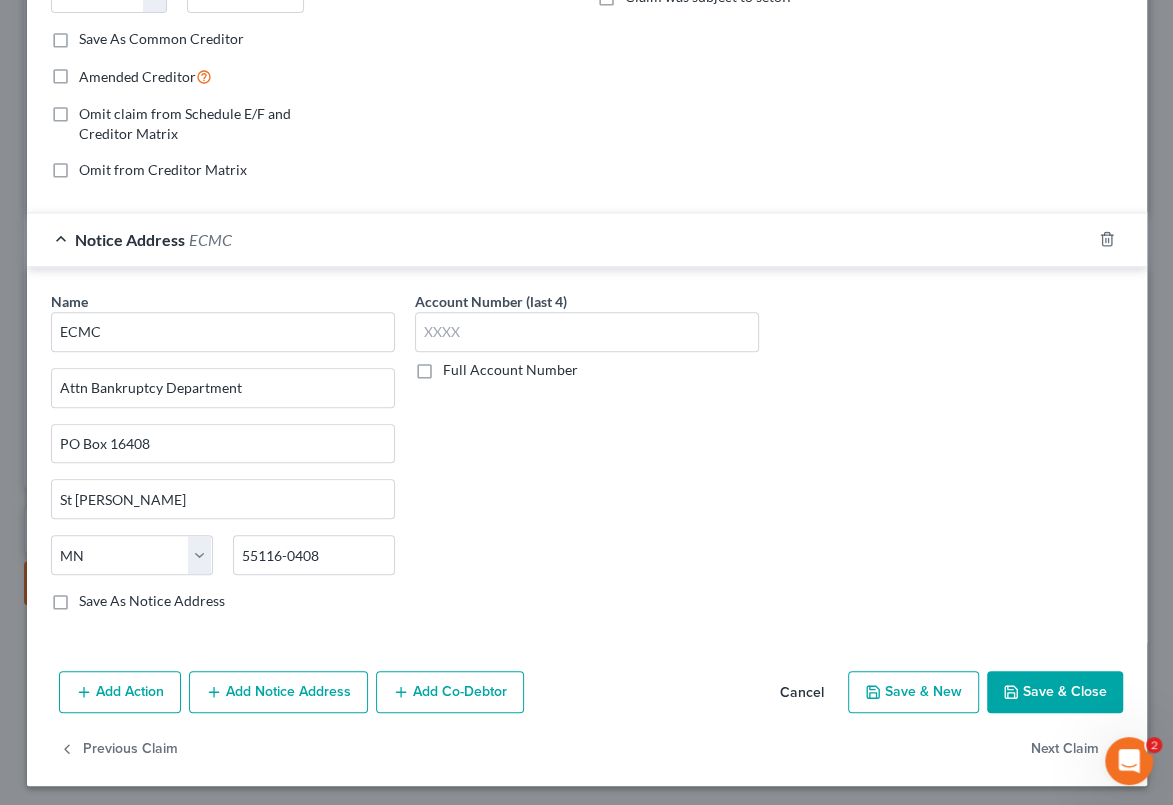 checkbox on "false" 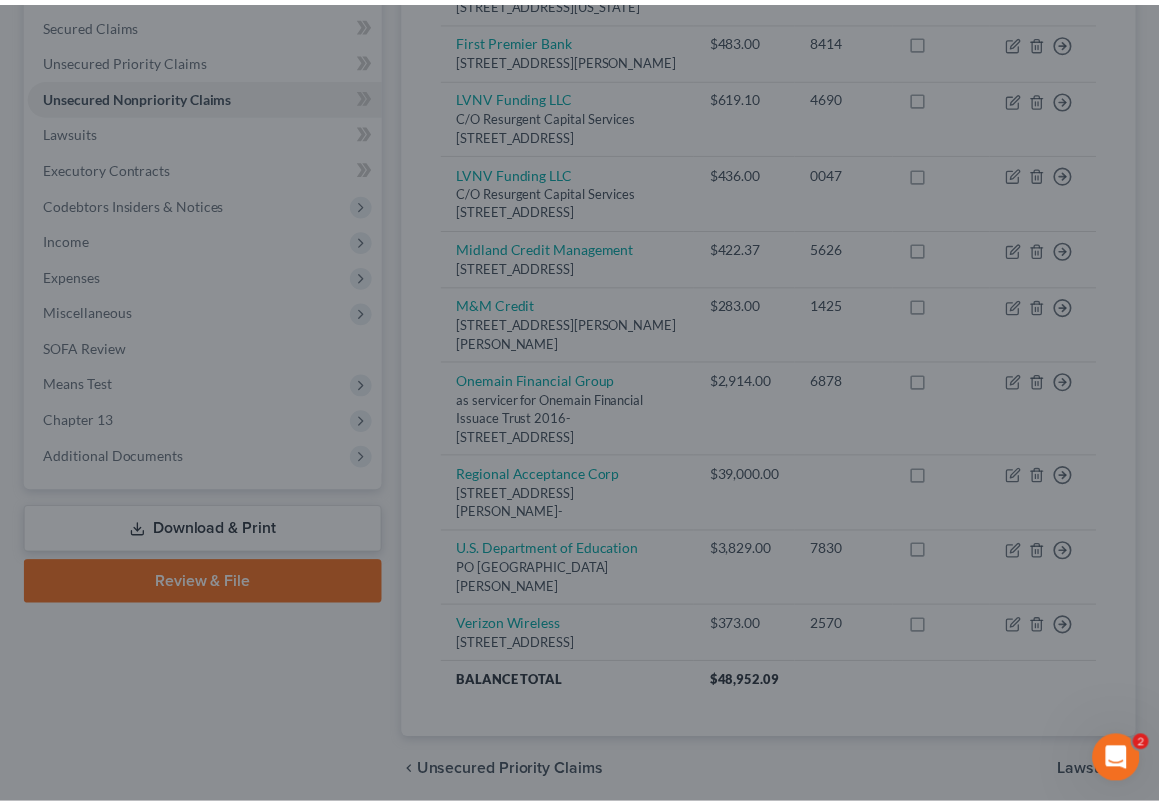 scroll, scrollTop: 0, scrollLeft: 0, axis: both 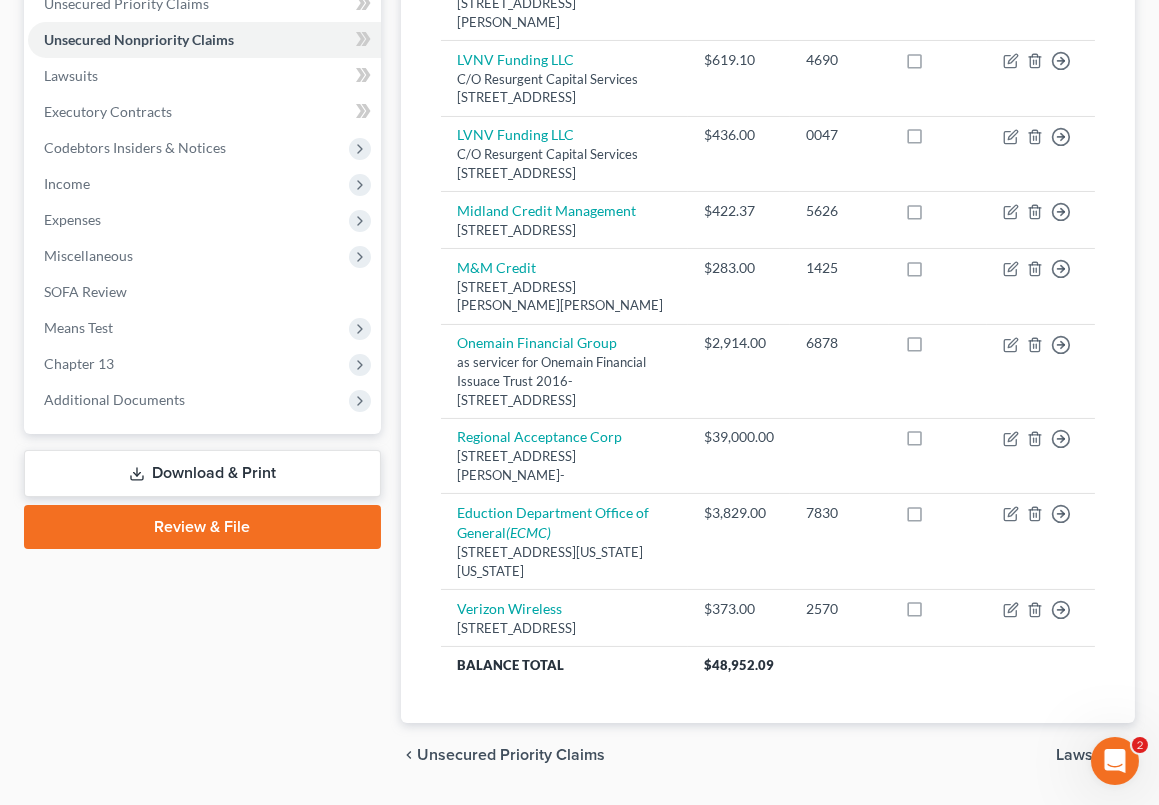 click on "Download & Print" at bounding box center [202, 473] 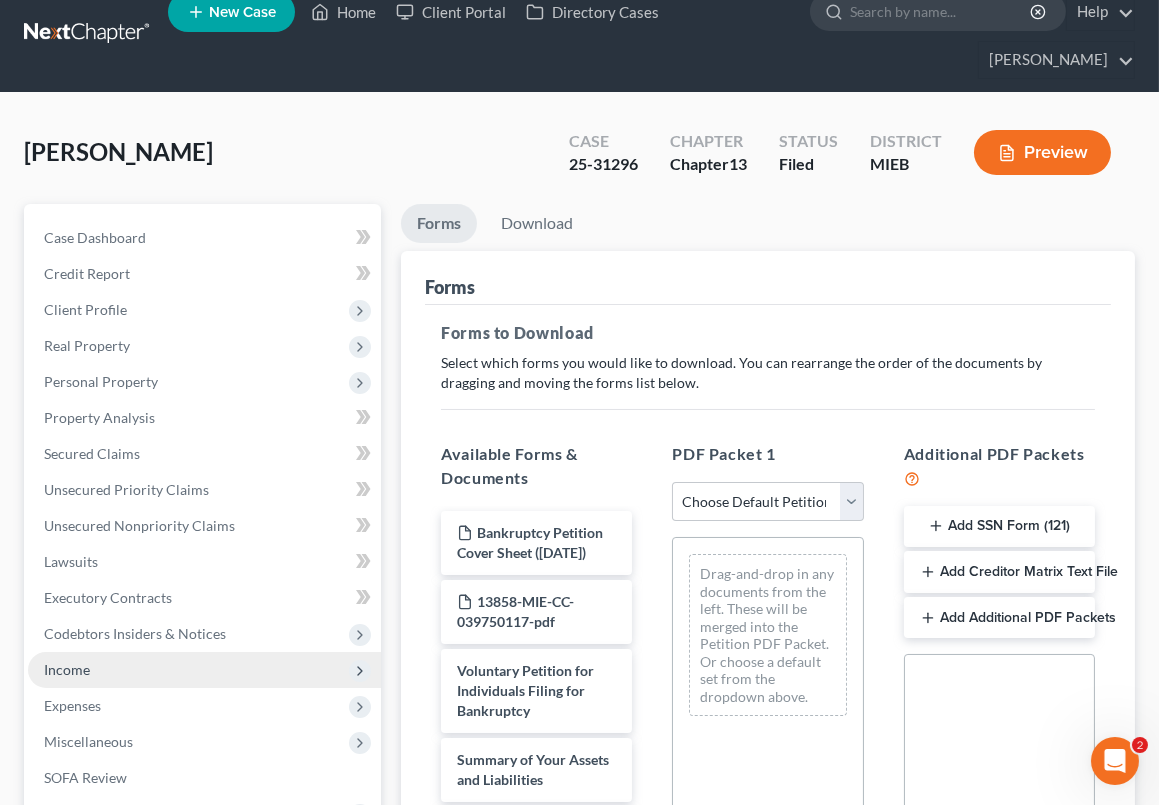 scroll, scrollTop: 0, scrollLeft: 0, axis: both 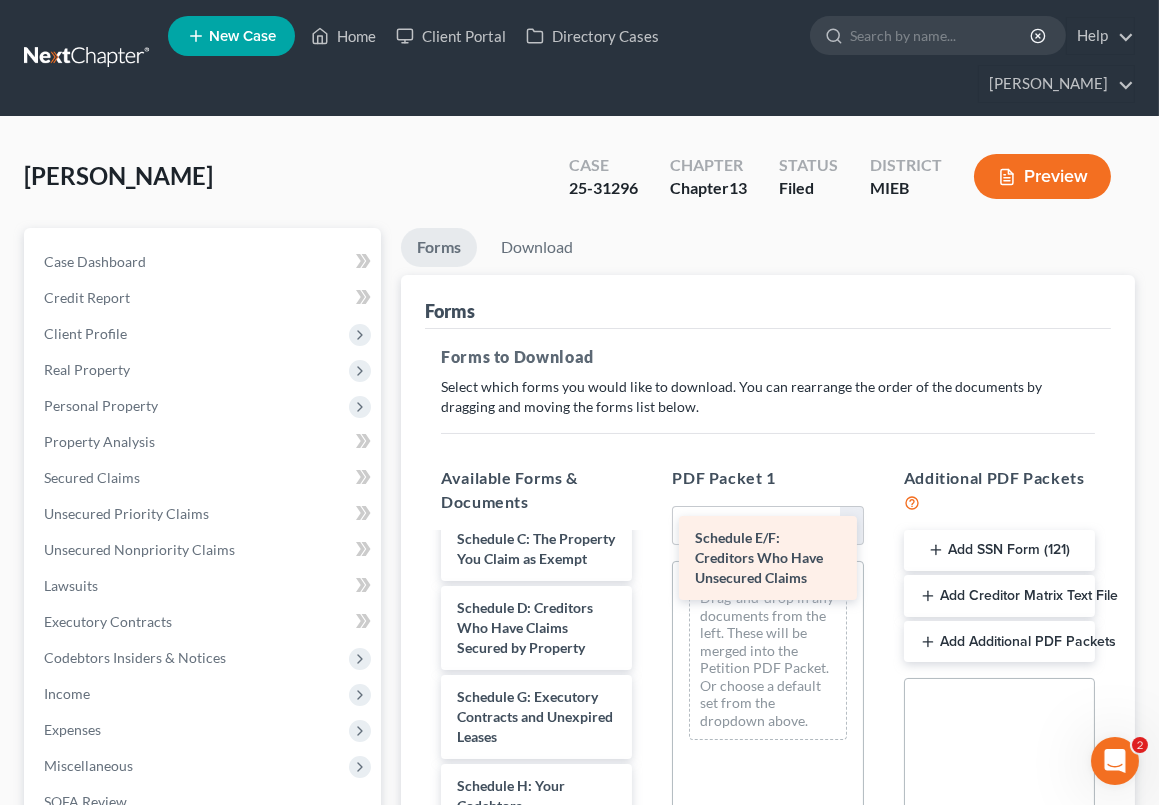 drag, startPoint x: 520, startPoint y: 715, endPoint x: 758, endPoint y: 535, distance: 298.4024 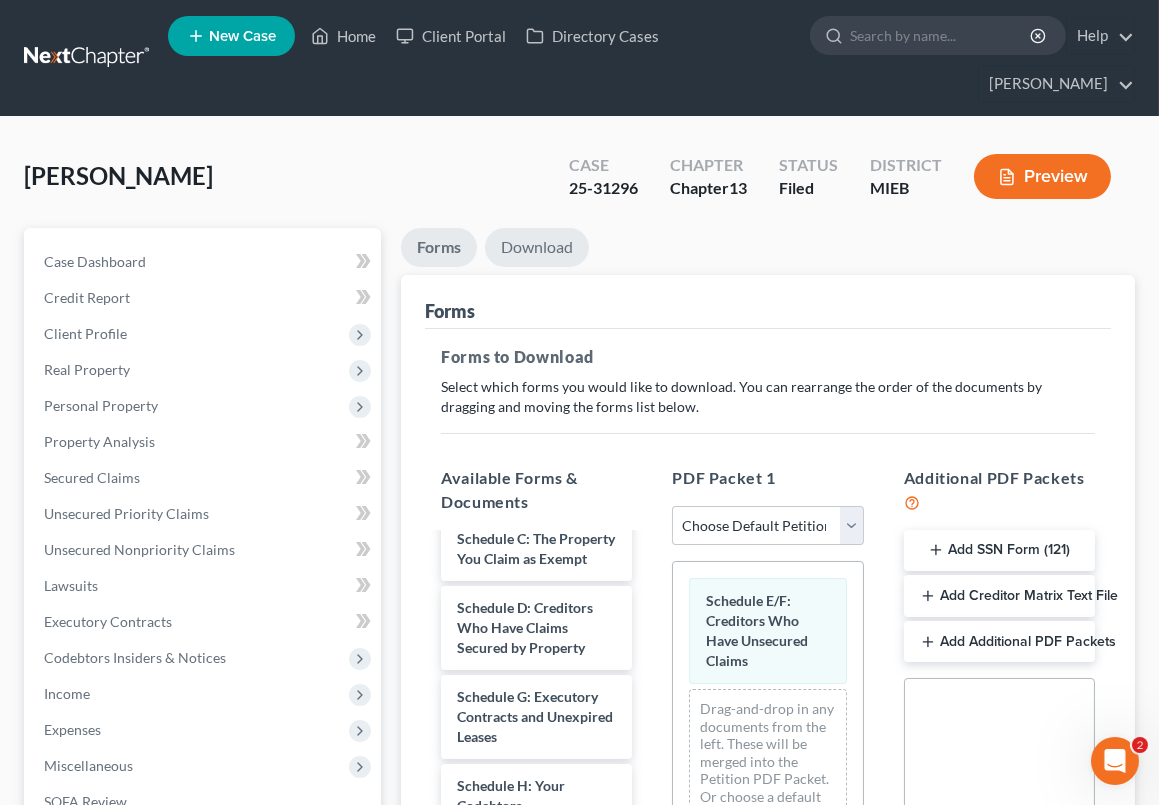 click on "Download" at bounding box center [537, 247] 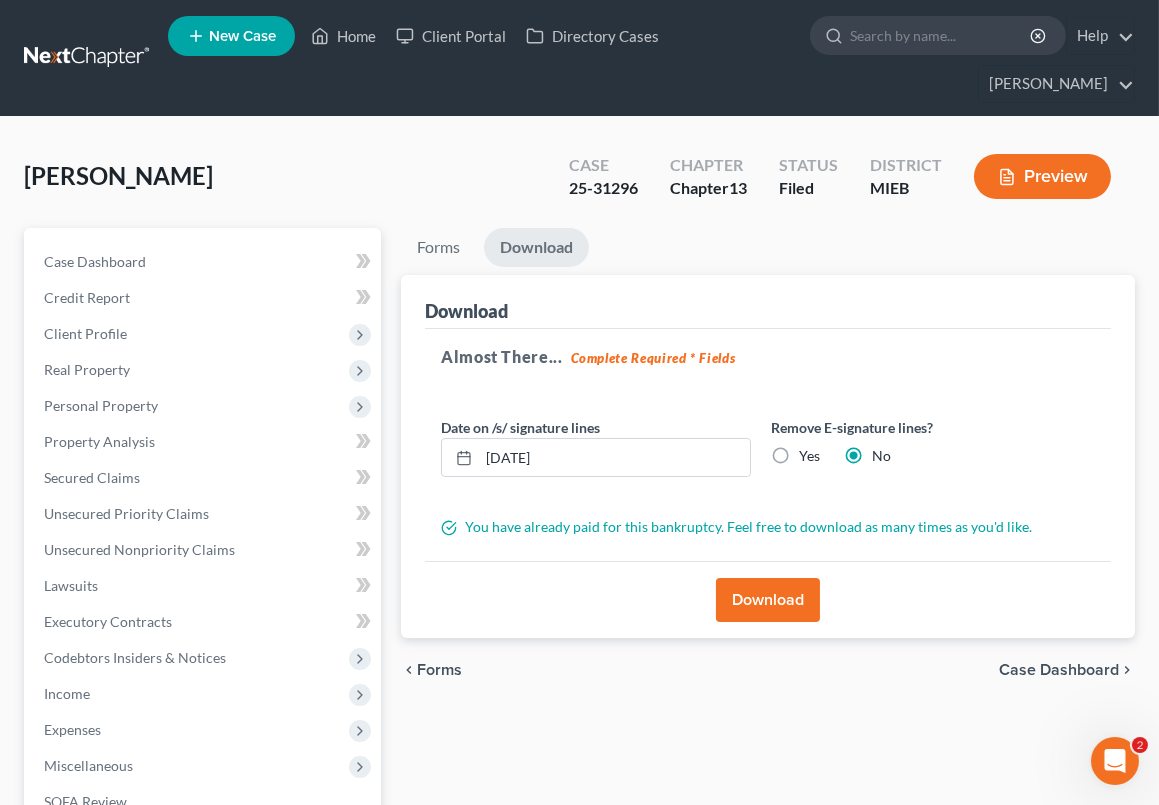click on "Download" at bounding box center (768, 600) 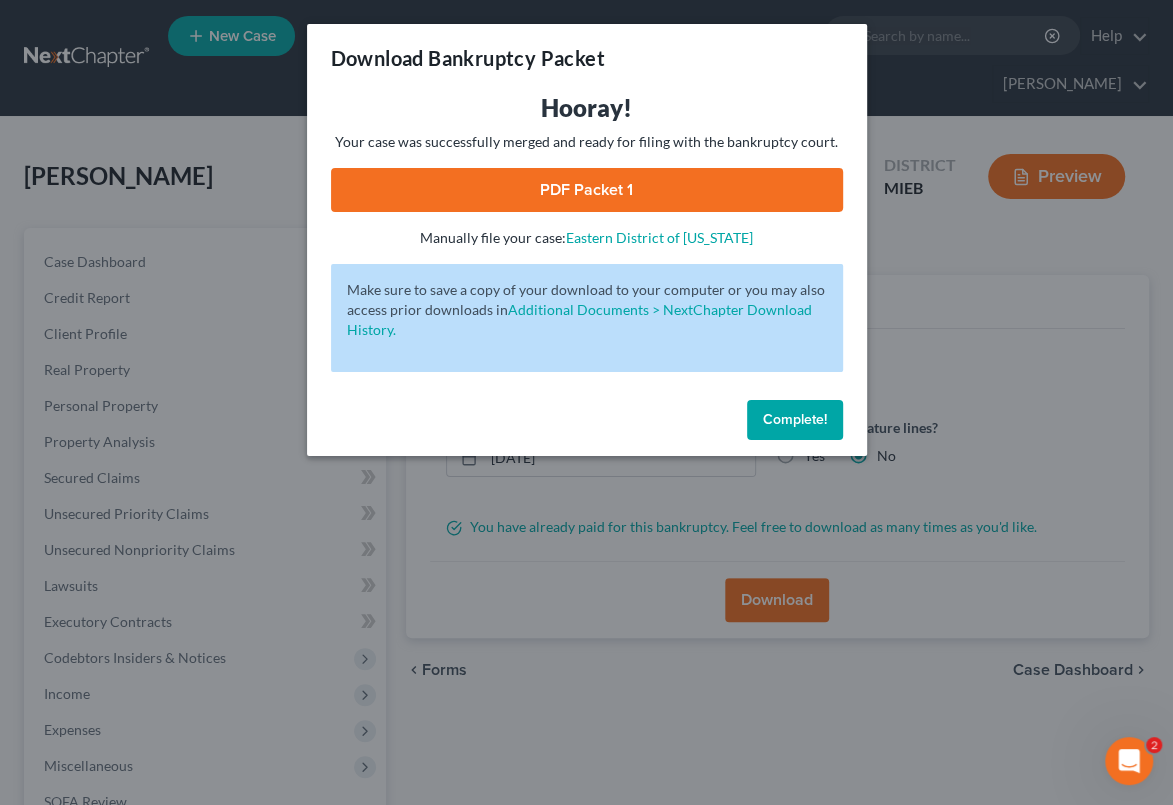 click on "PDF Packet 1" at bounding box center (587, 190) 